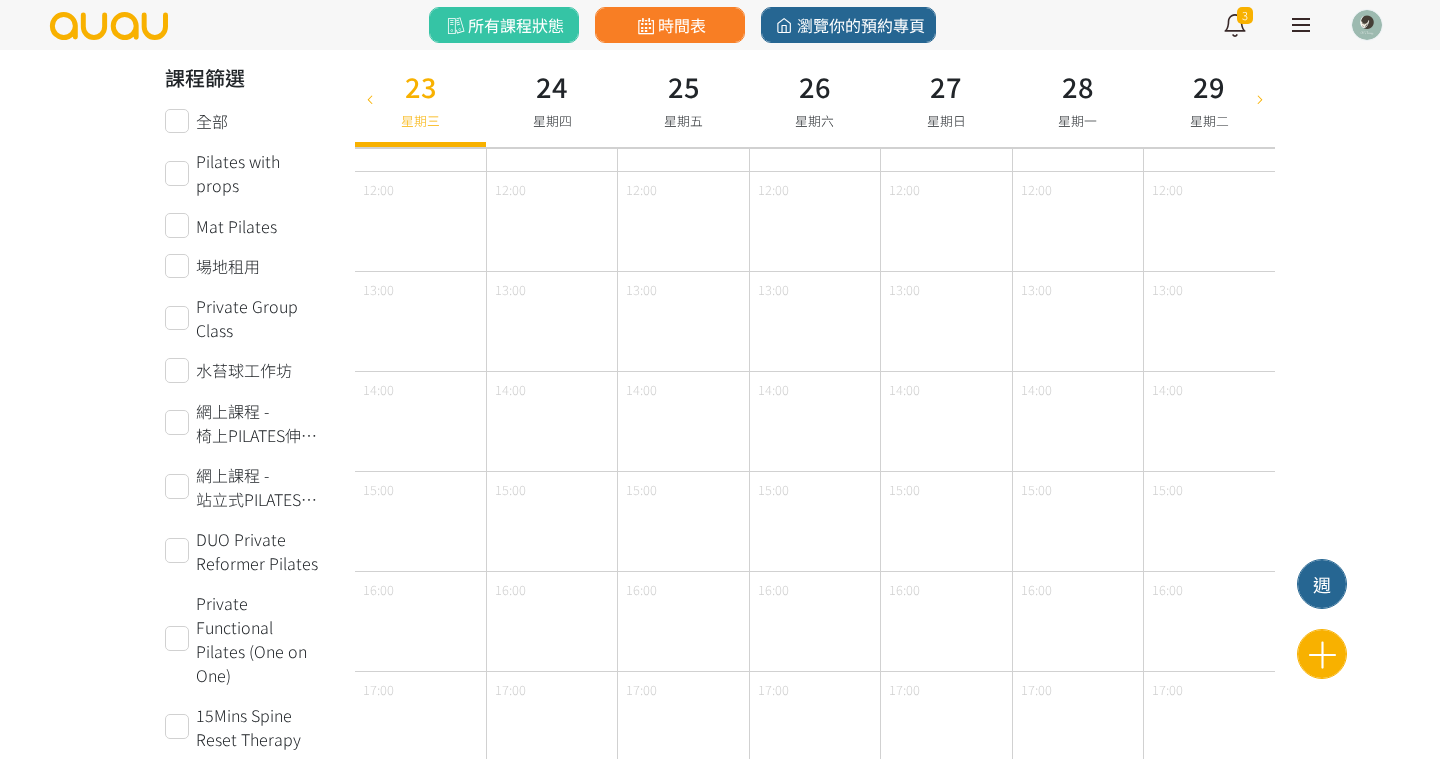 scroll, scrollTop: 312, scrollLeft: 0, axis: vertical 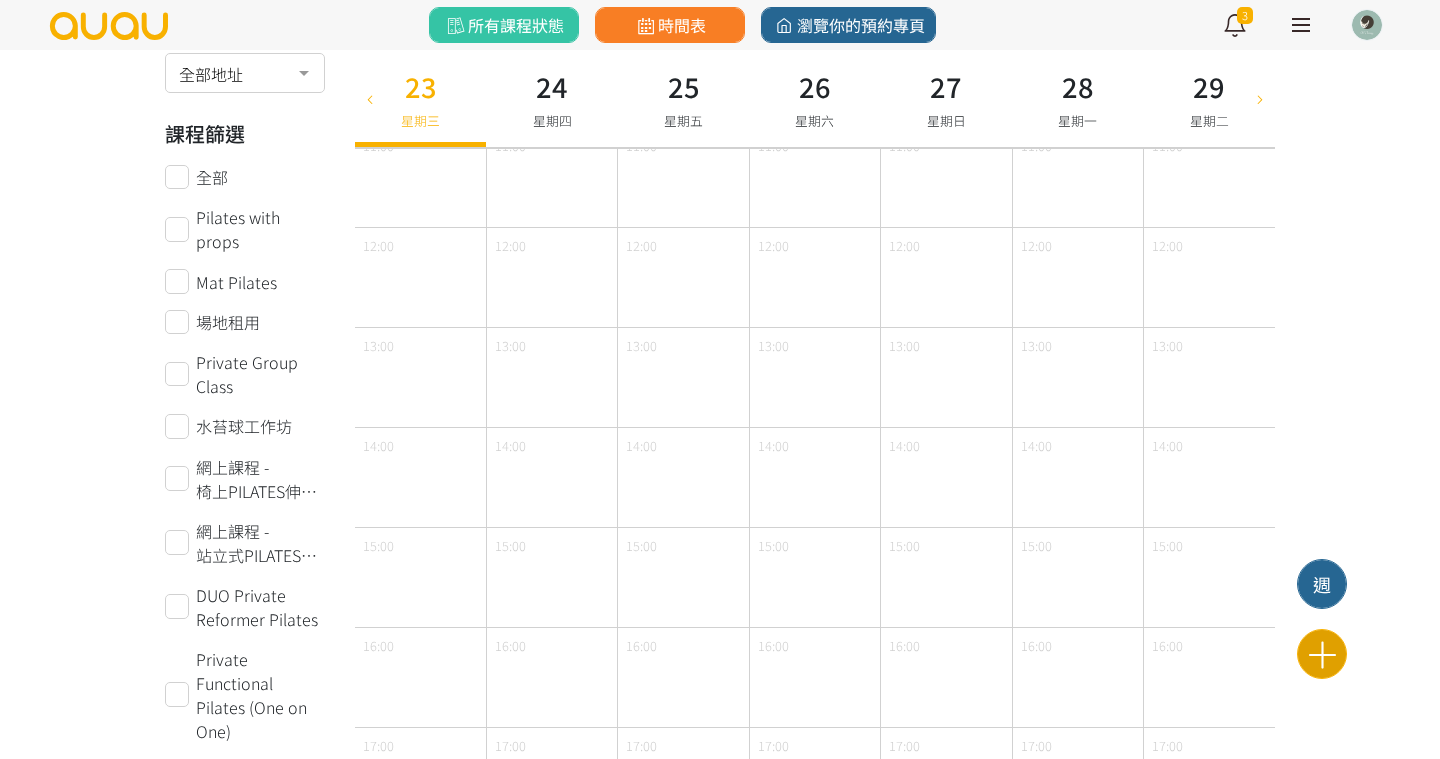 click at bounding box center [1322, 654] 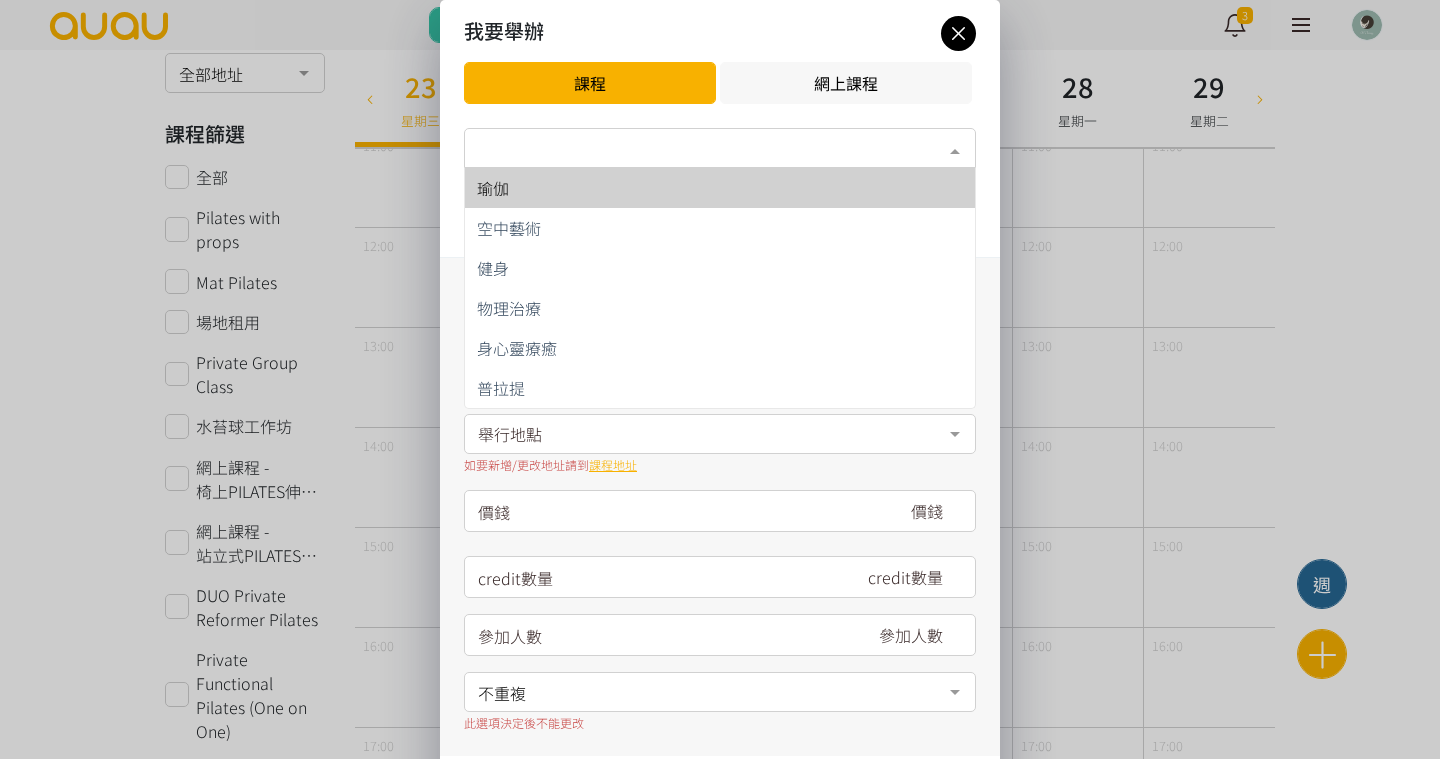click on "類別*" at bounding box center (720, 148) 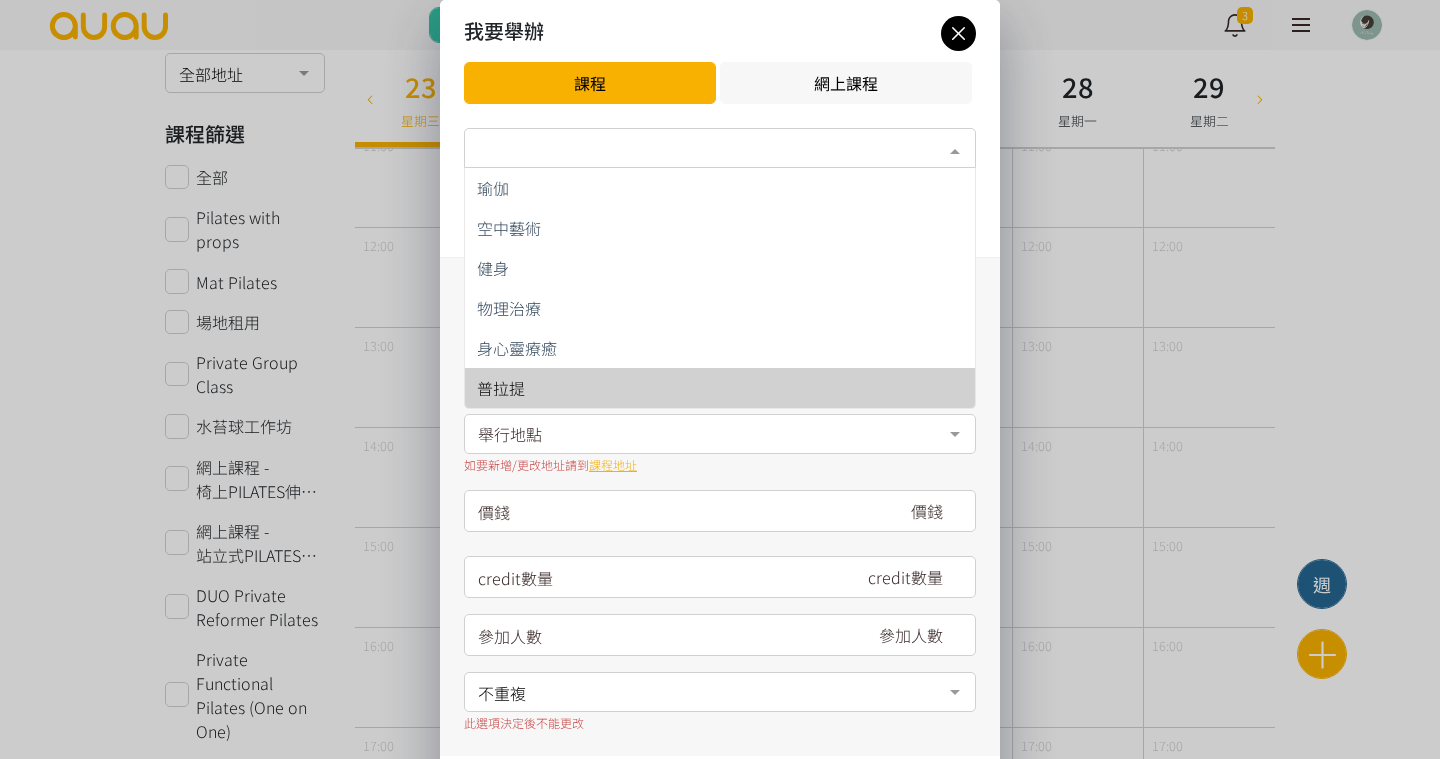click on "普拉提" at bounding box center [720, 388] 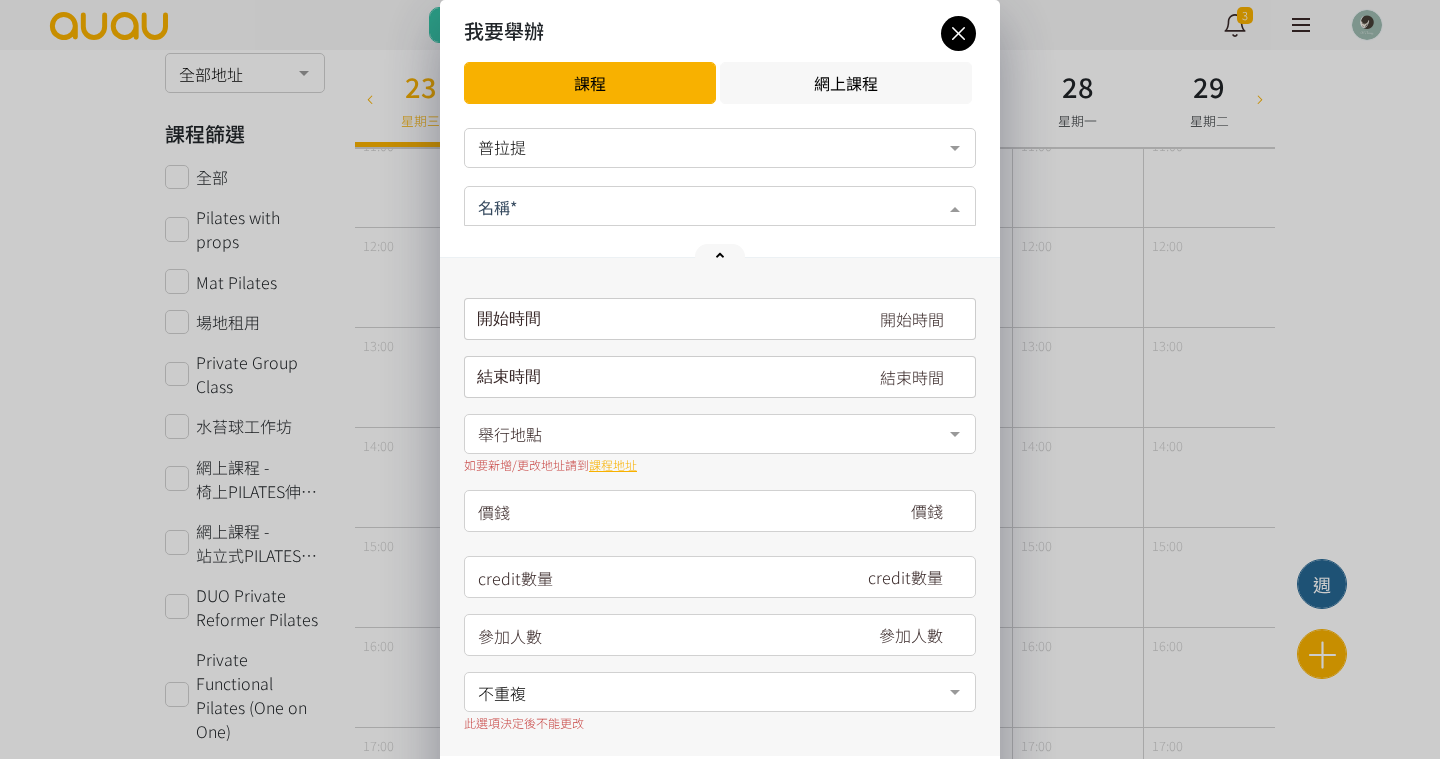 click at bounding box center [720, 206] 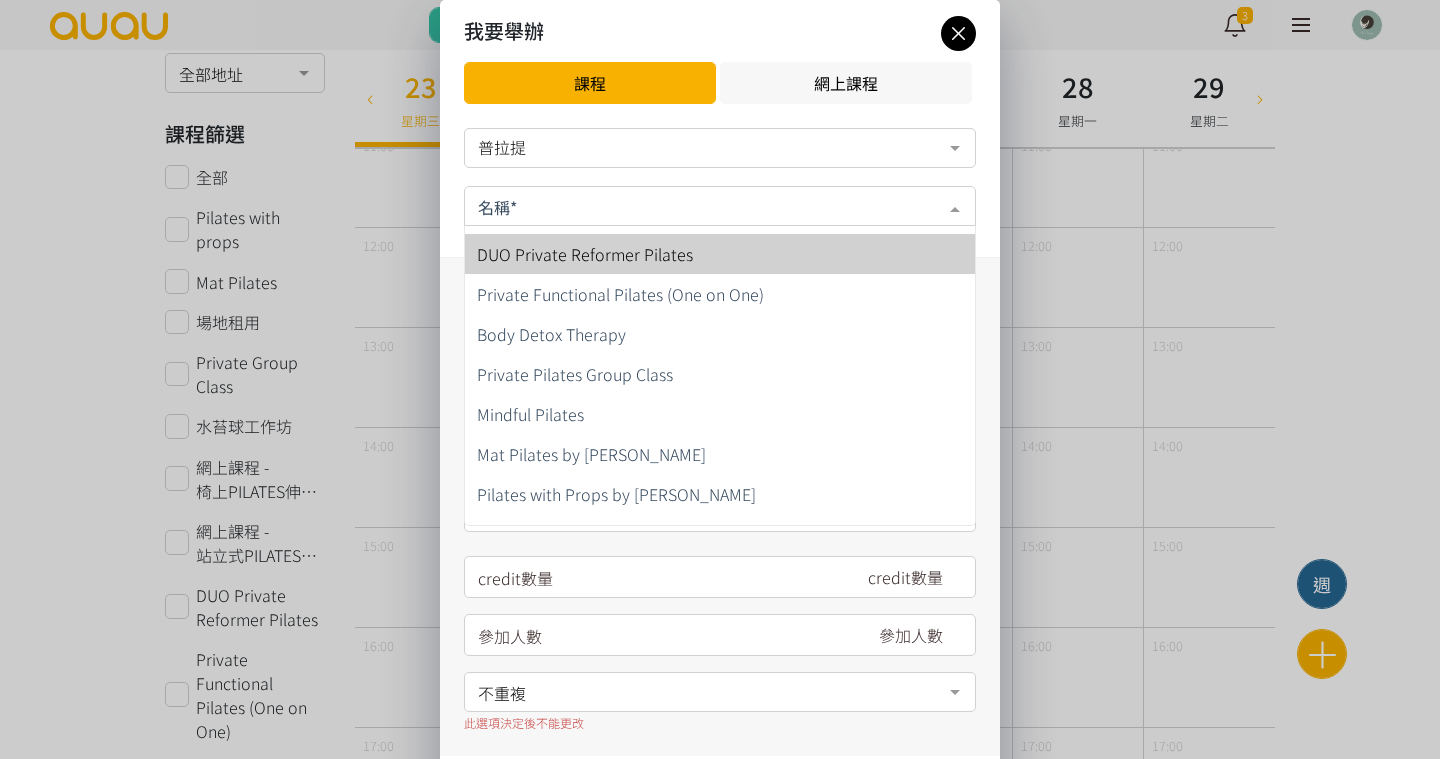 scroll, scrollTop: 147, scrollLeft: 0, axis: vertical 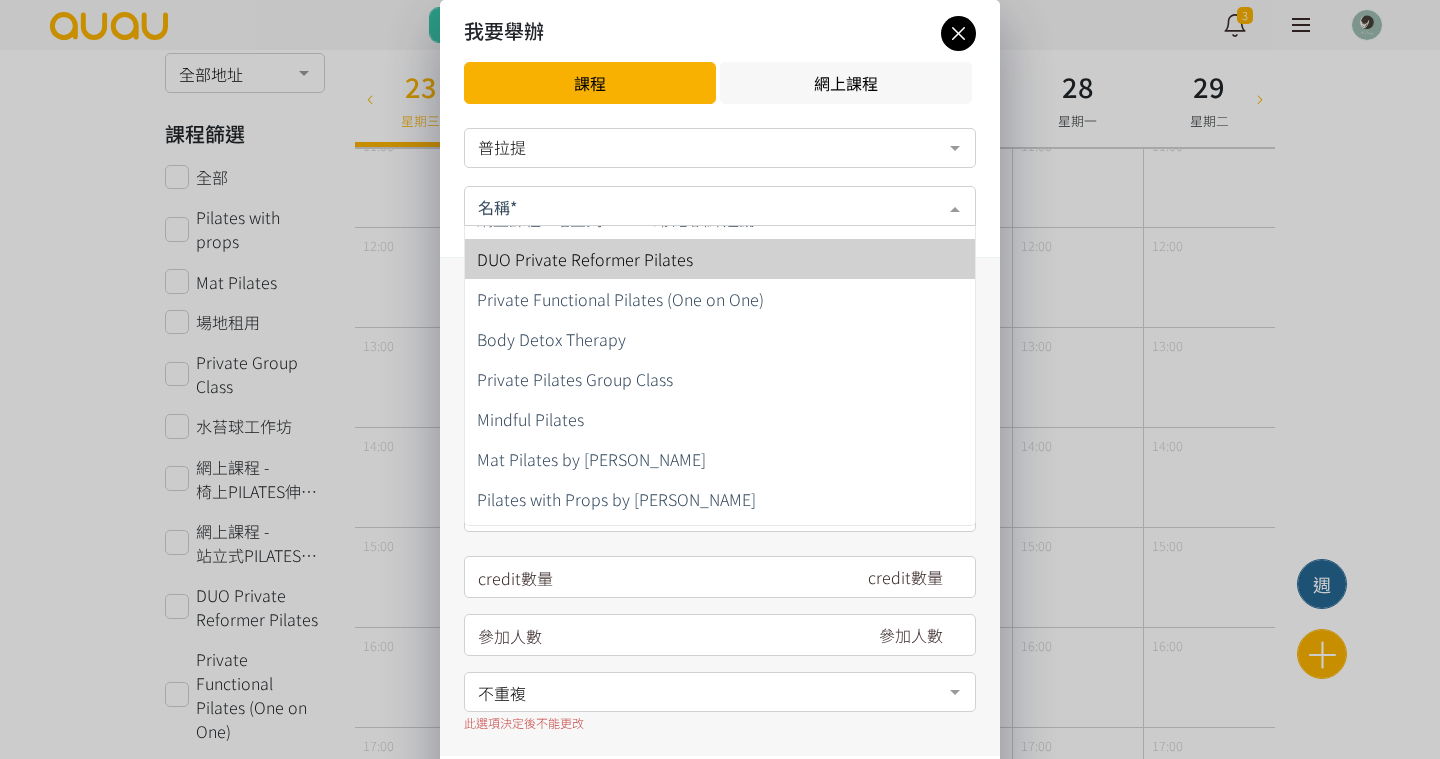 click on "DUO Private Reformer Pilates" at bounding box center (585, 259) 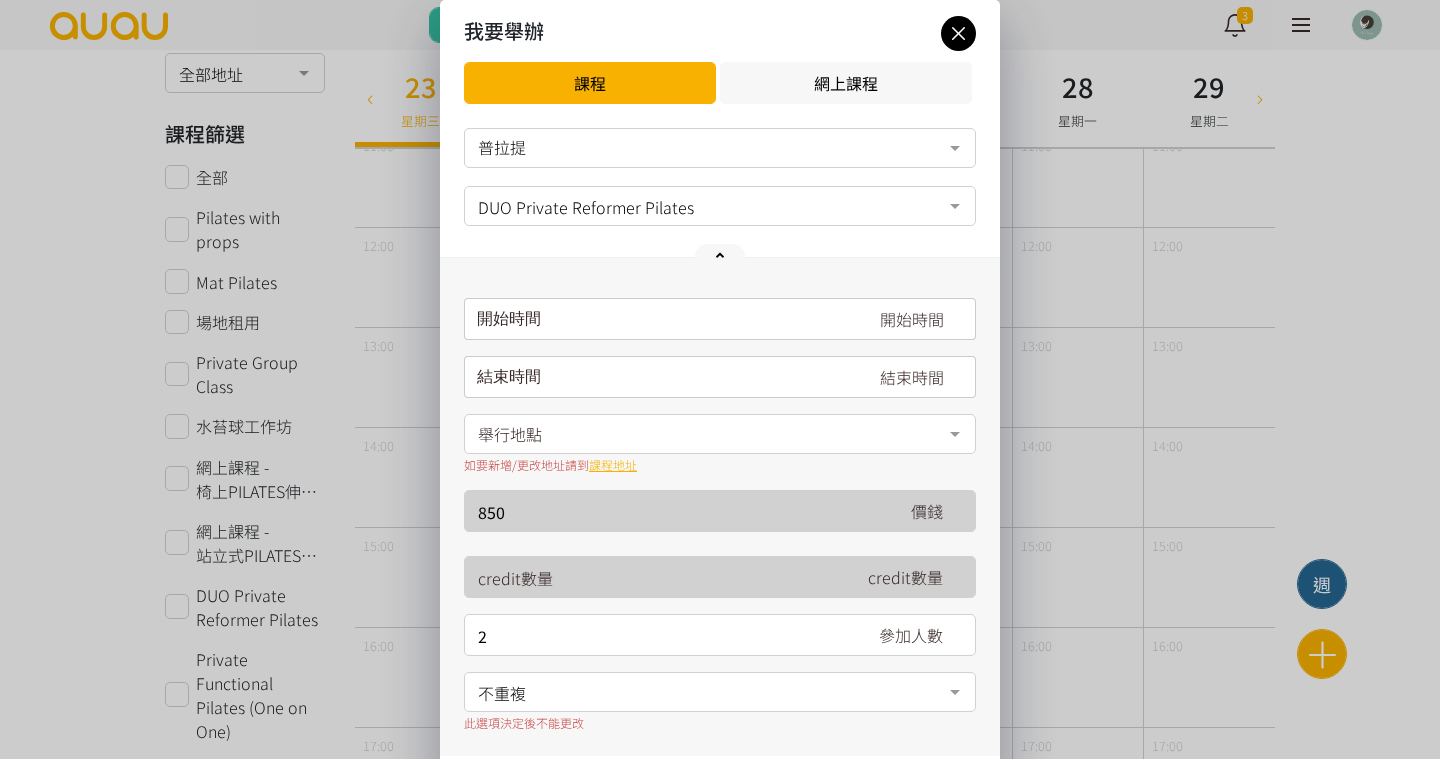 click on "開始時間
July
2025
Sun
Mon
Tue
Wed
Thu
Fri
Sat
1
2
3
4
5
6
7
8
9
10
11
12
13
14
15
16
17
18
19
20
21
22
23
24
25
26
27
28" at bounding box center (720, 319) 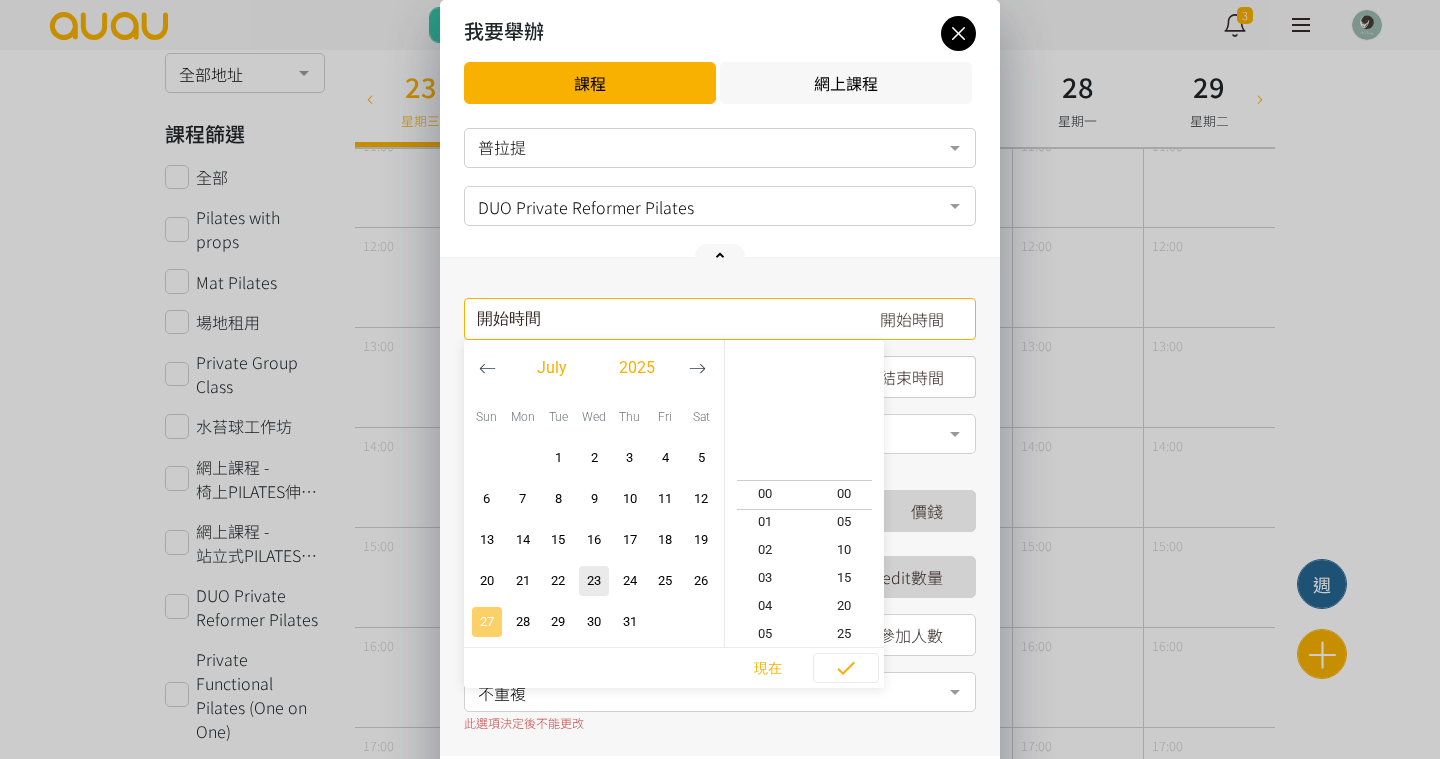 click on "27" at bounding box center (487, 622) 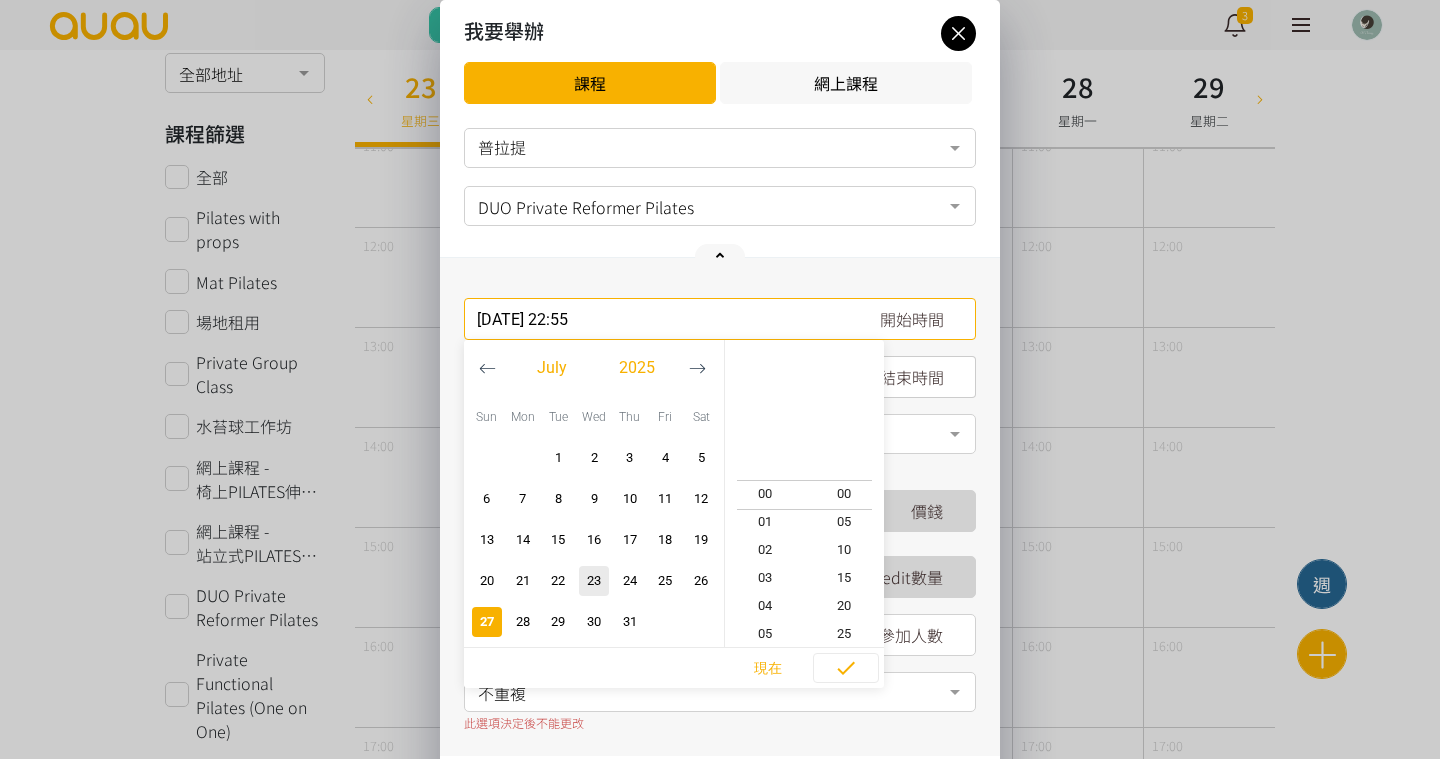 scroll, scrollTop: 616, scrollLeft: 0, axis: vertical 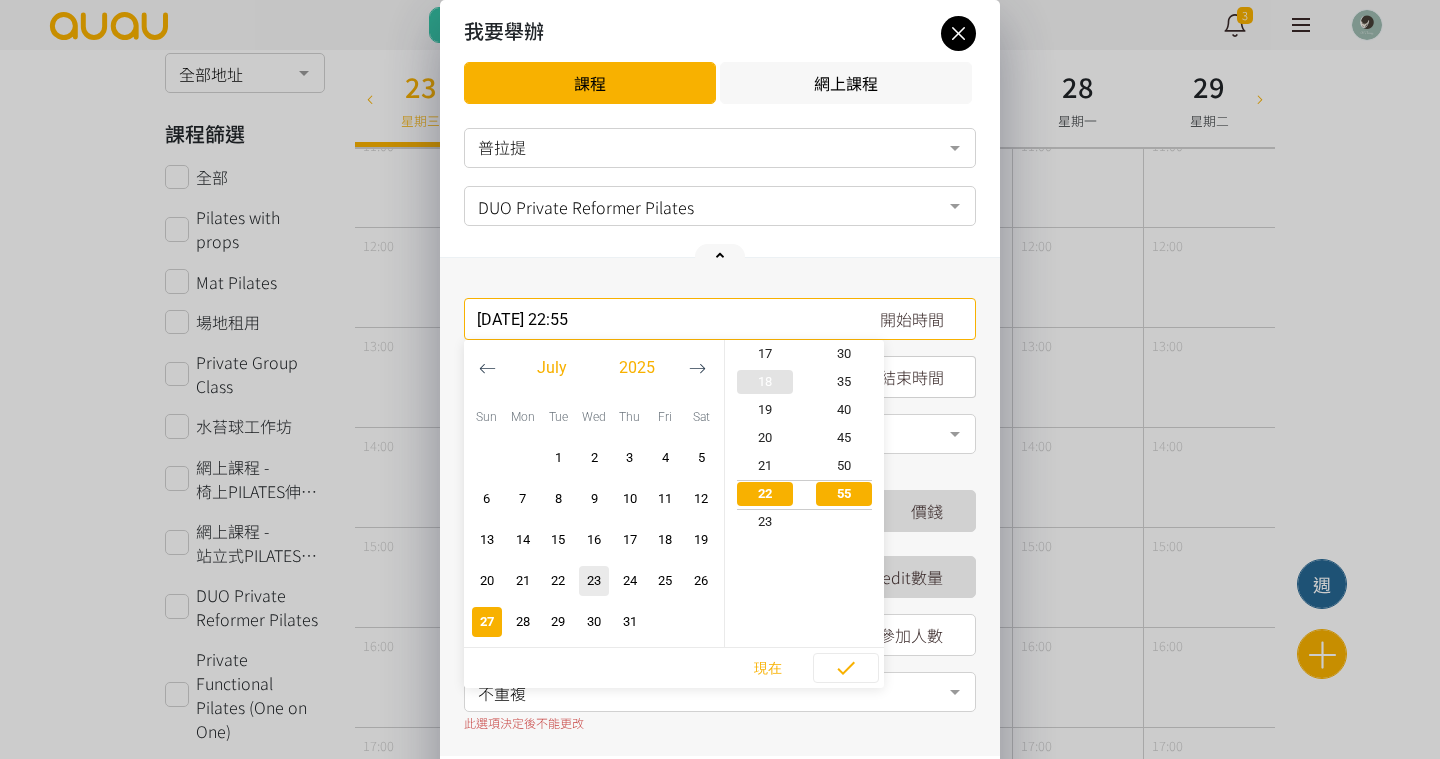 click on "18" at bounding box center (765, 382) 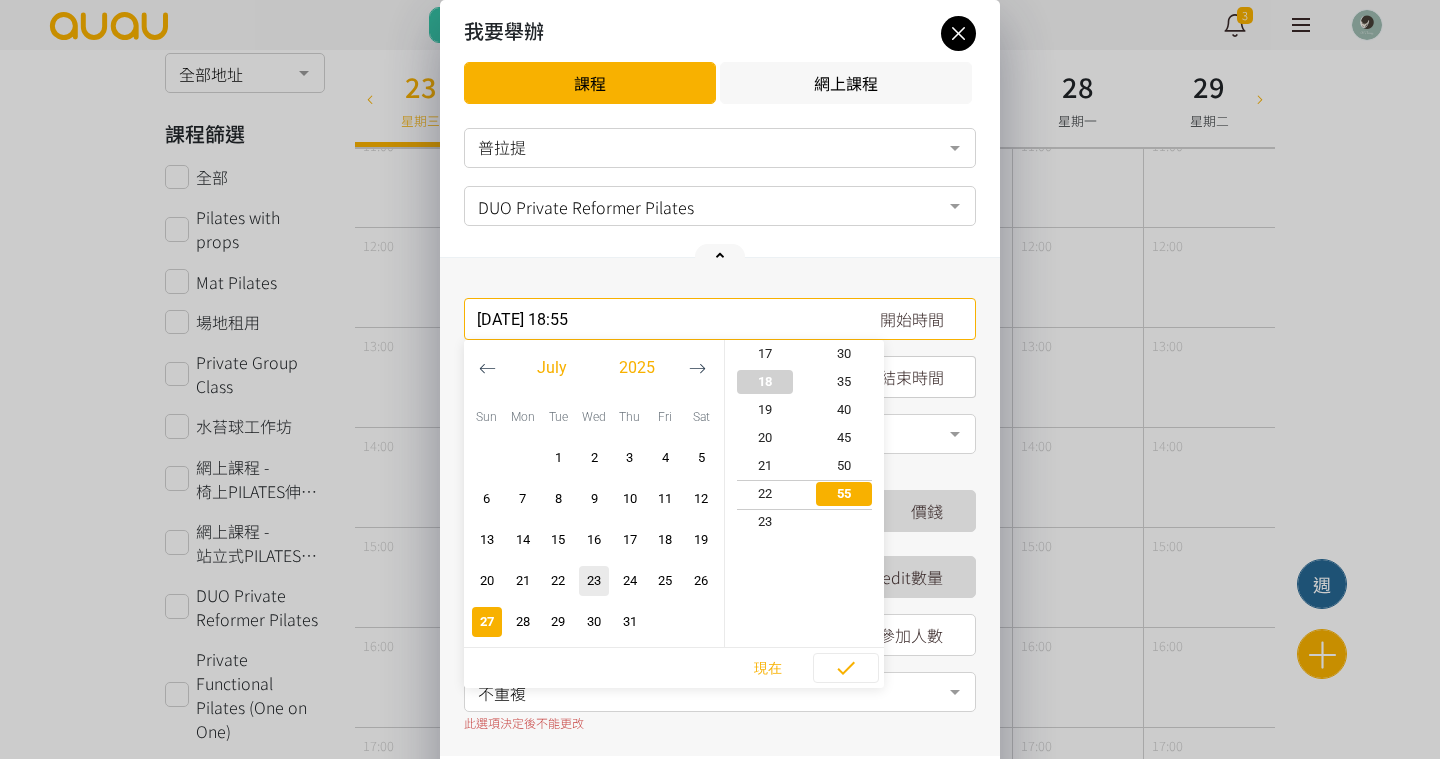 scroll, scrollTop: 504, scrollLeft: 0, axis: vertical 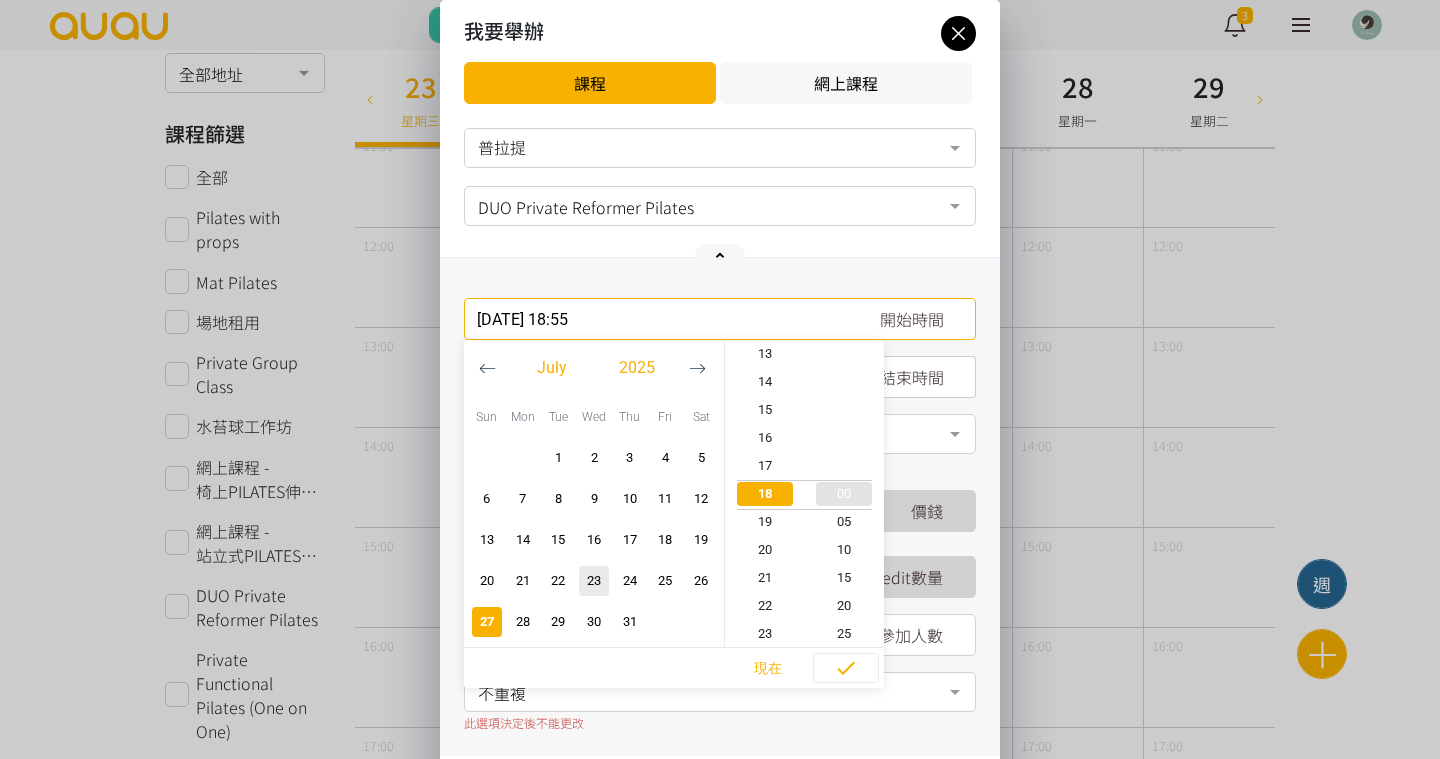 type on "2025-07-27, 18:00" 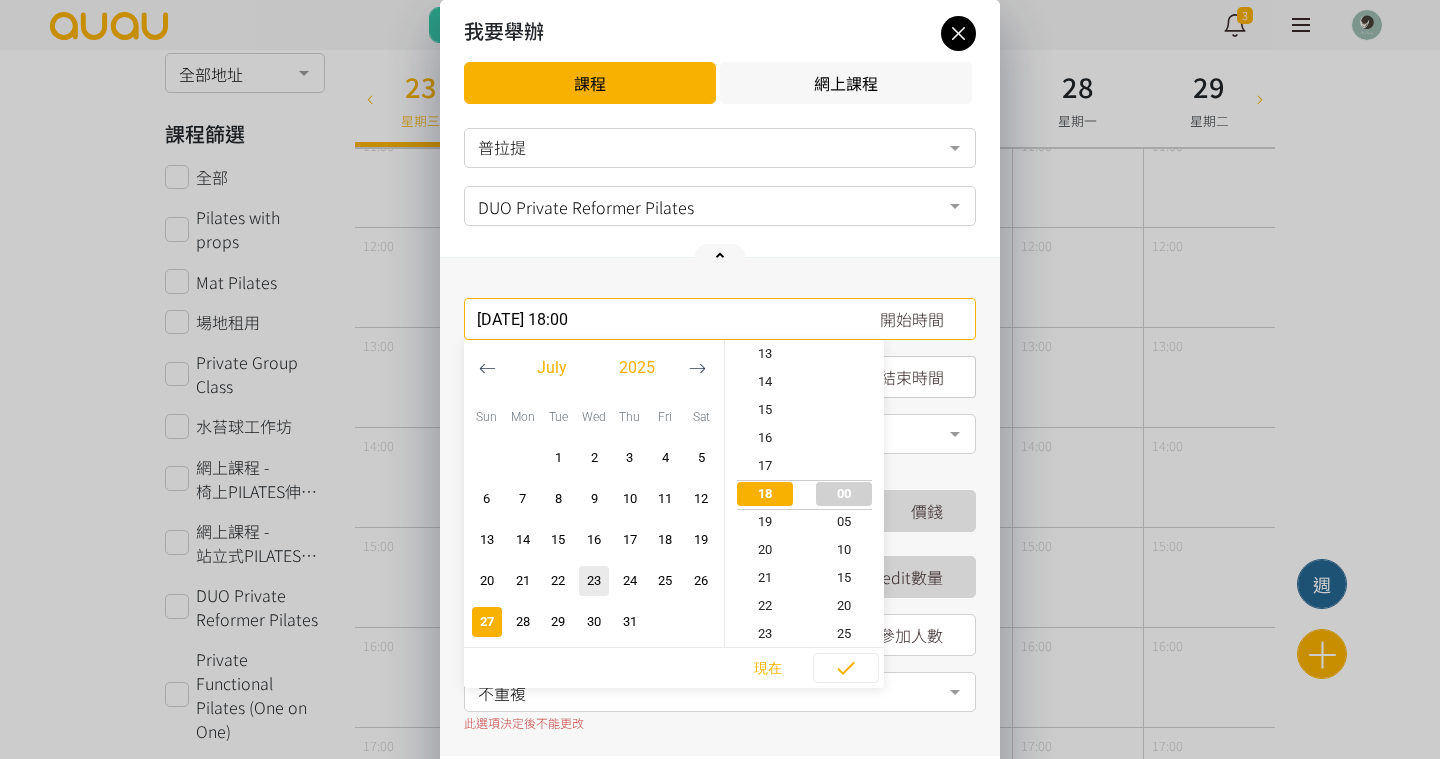 click on "00" at bounding box center [845, 494] 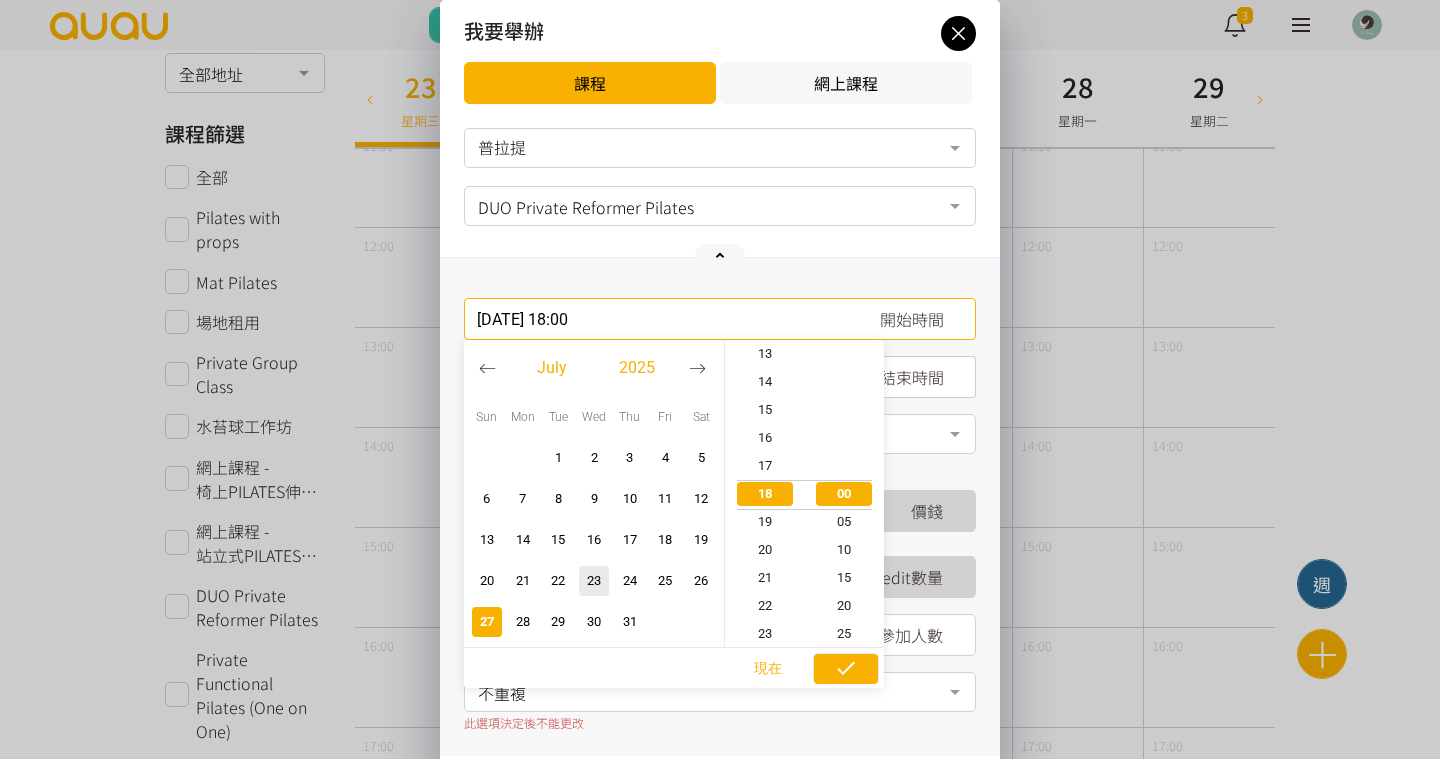 click 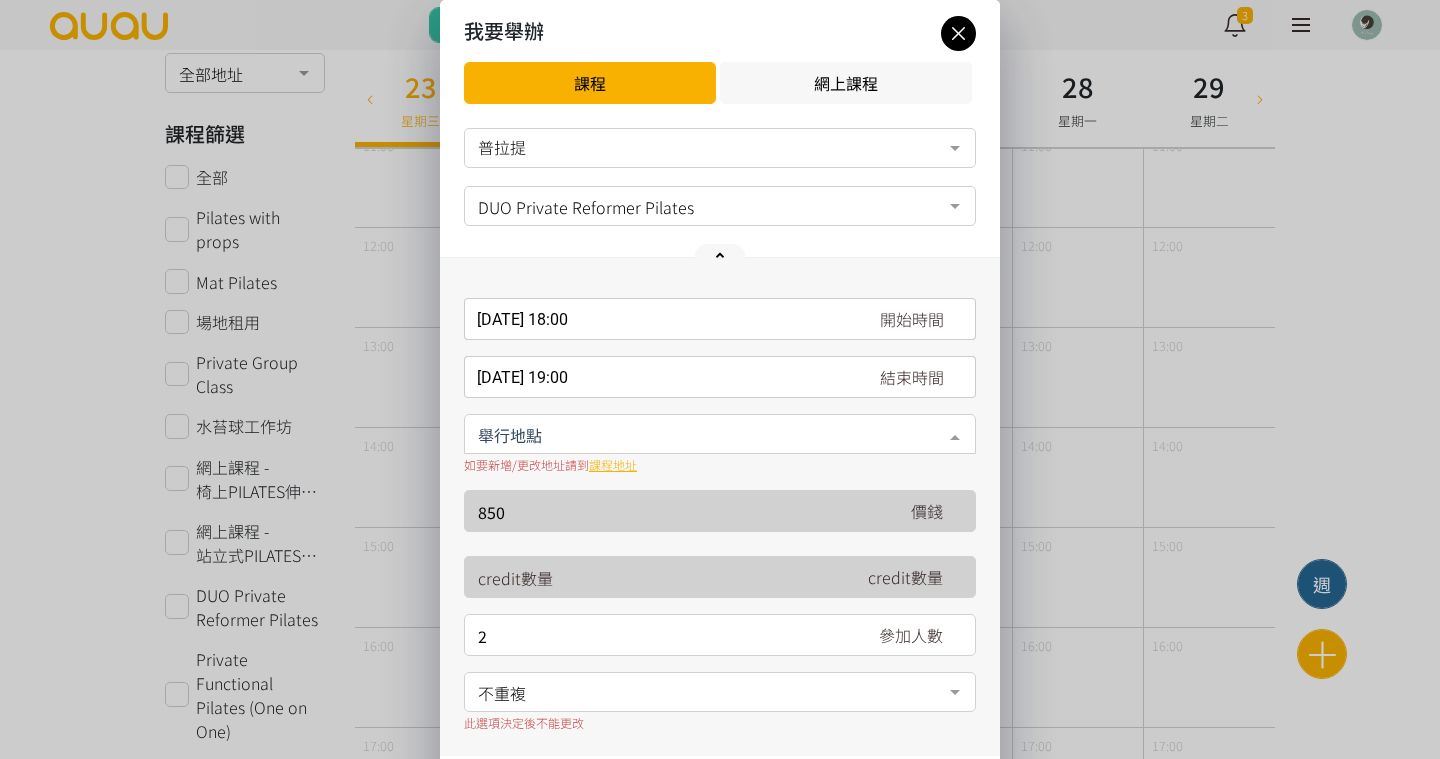 click at bounding box center [720, 434] 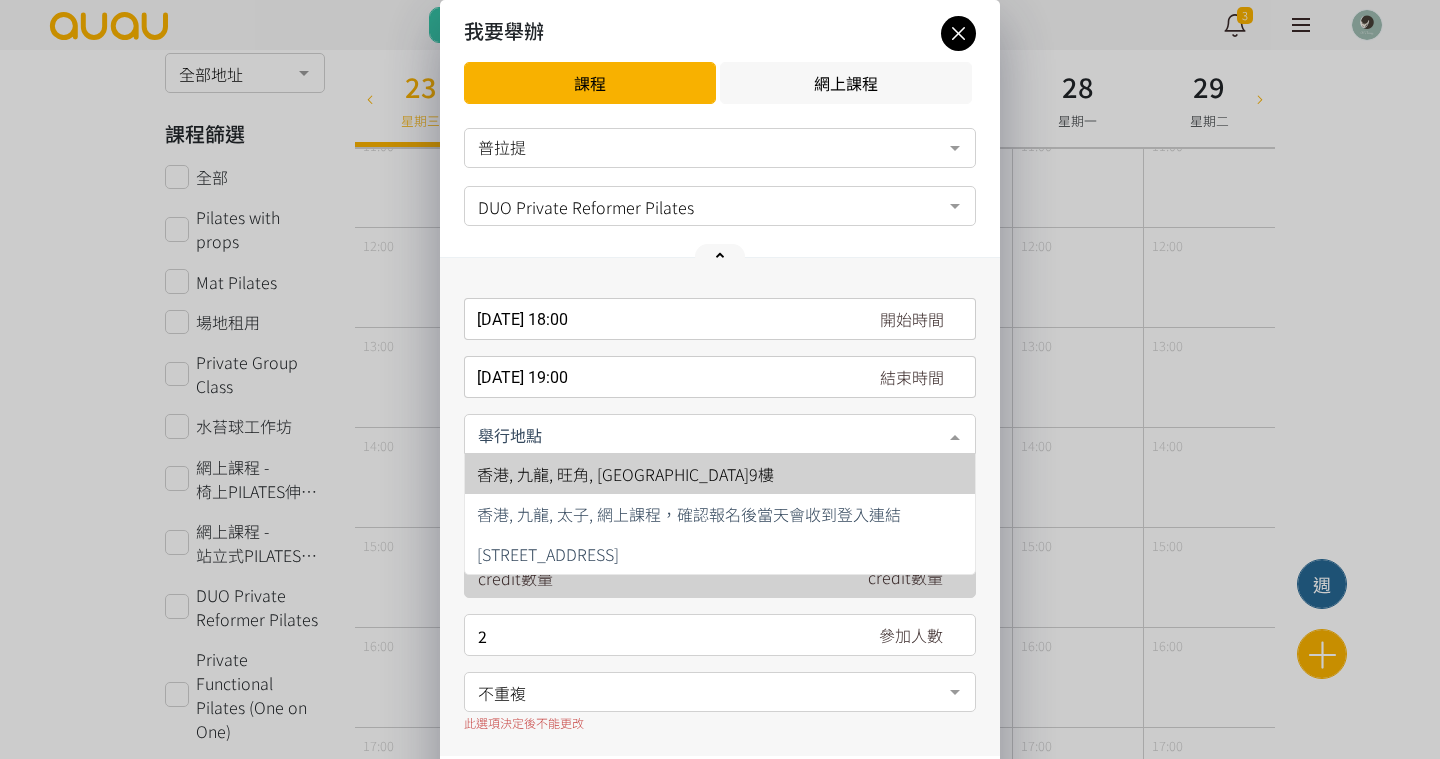 click on "[STREET_ADDRESS]" at bounding box center [625, 474] 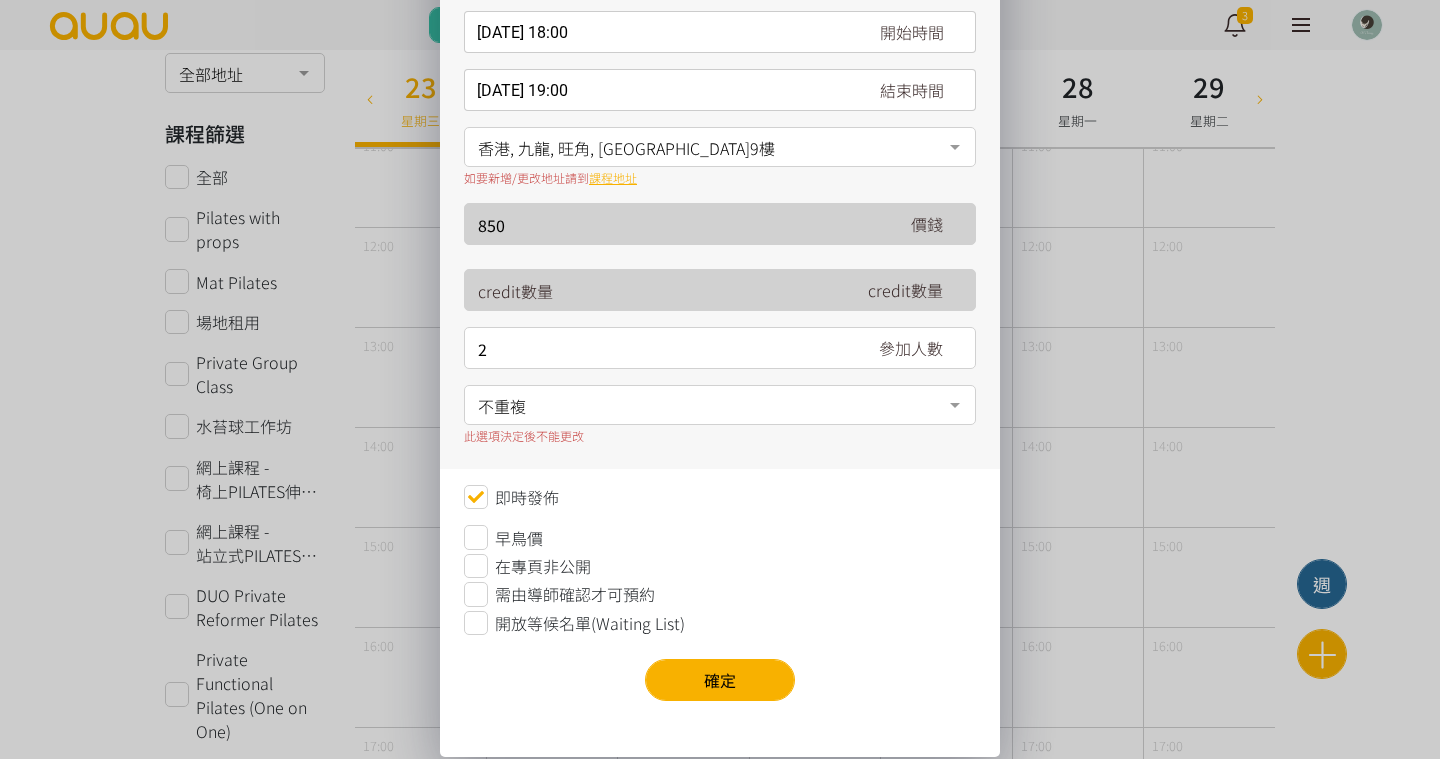 scroll, scrollTop: 287, scrollLeft: 0, axis: vertical 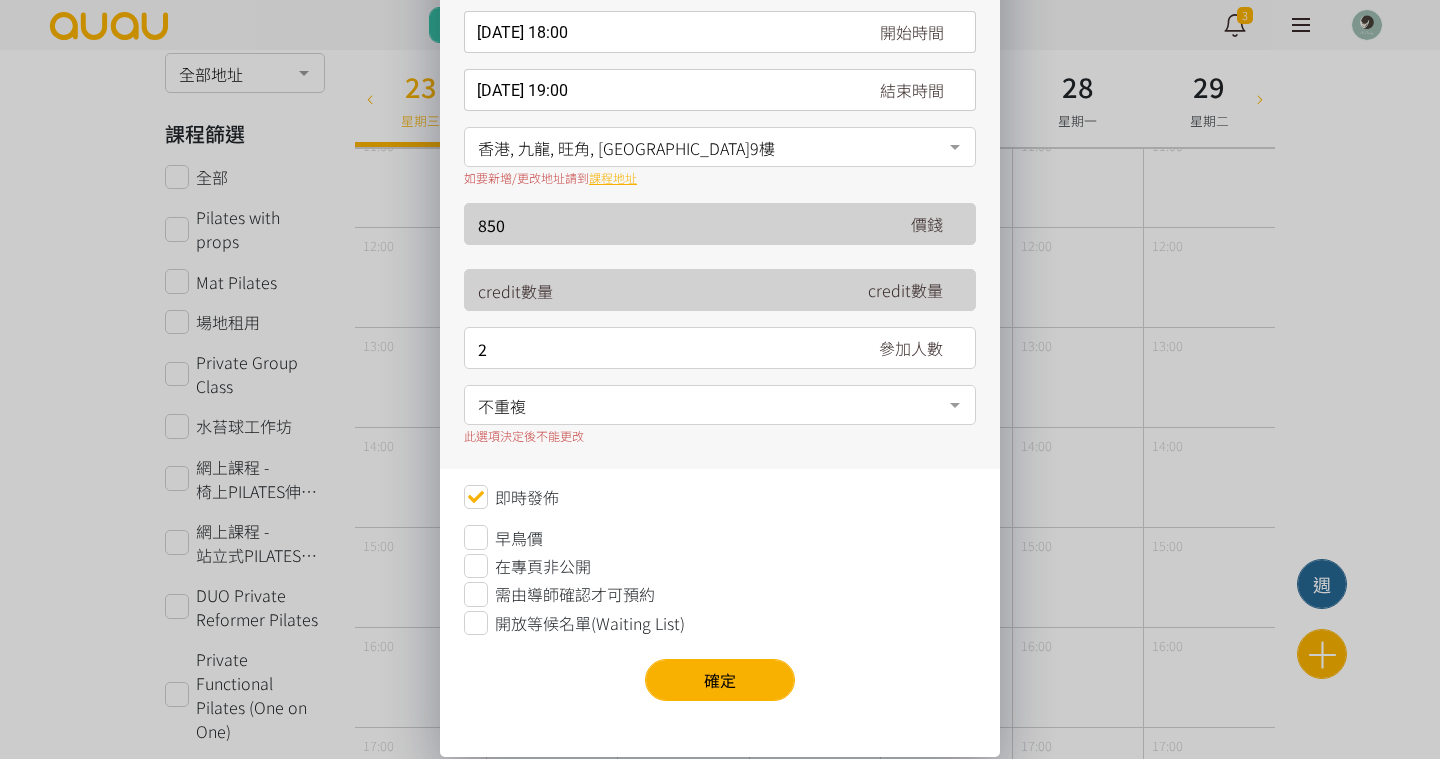 click on "開放等候名單(Waiting List)" at bounding box center (590, 623) 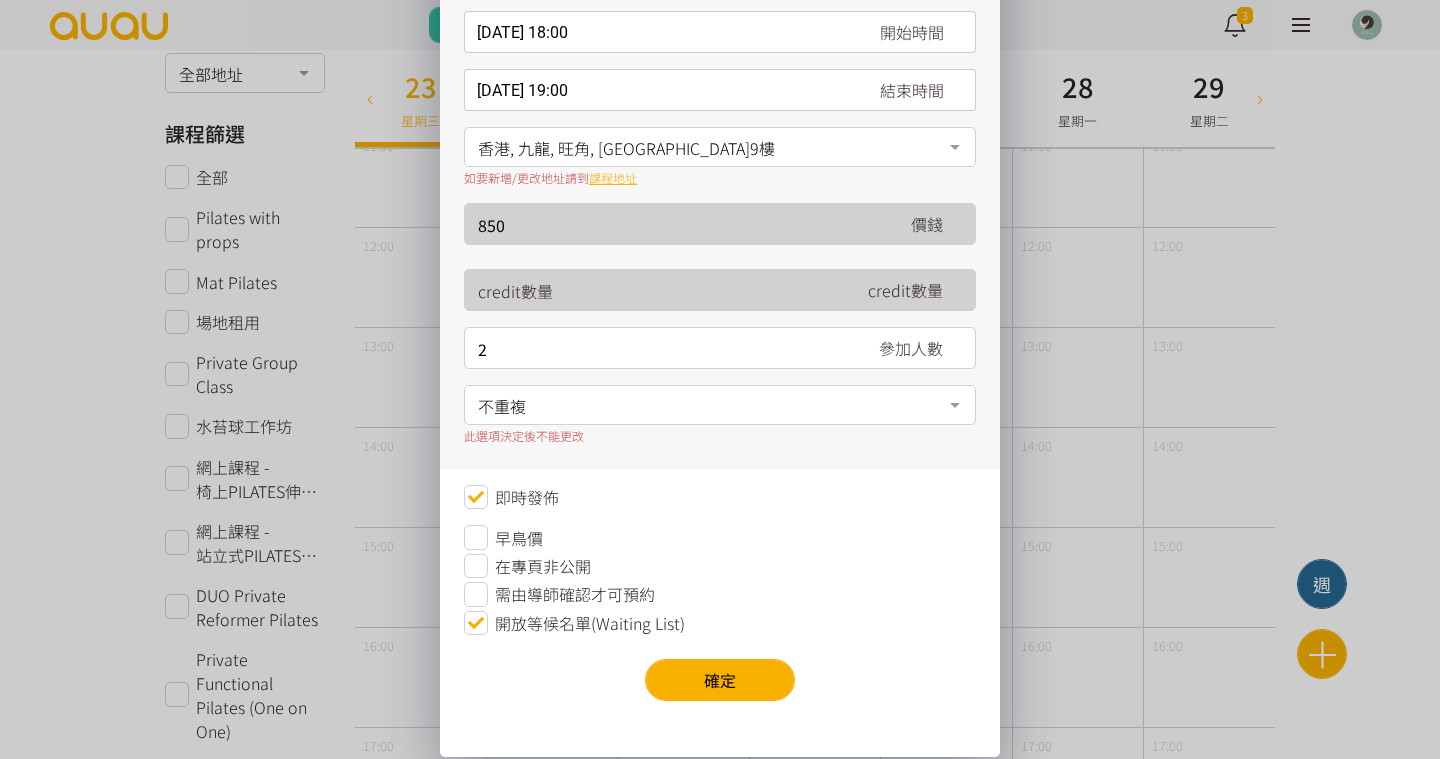 click on "開放等候名單(Waiting List)" at bounding box center (590, 623) 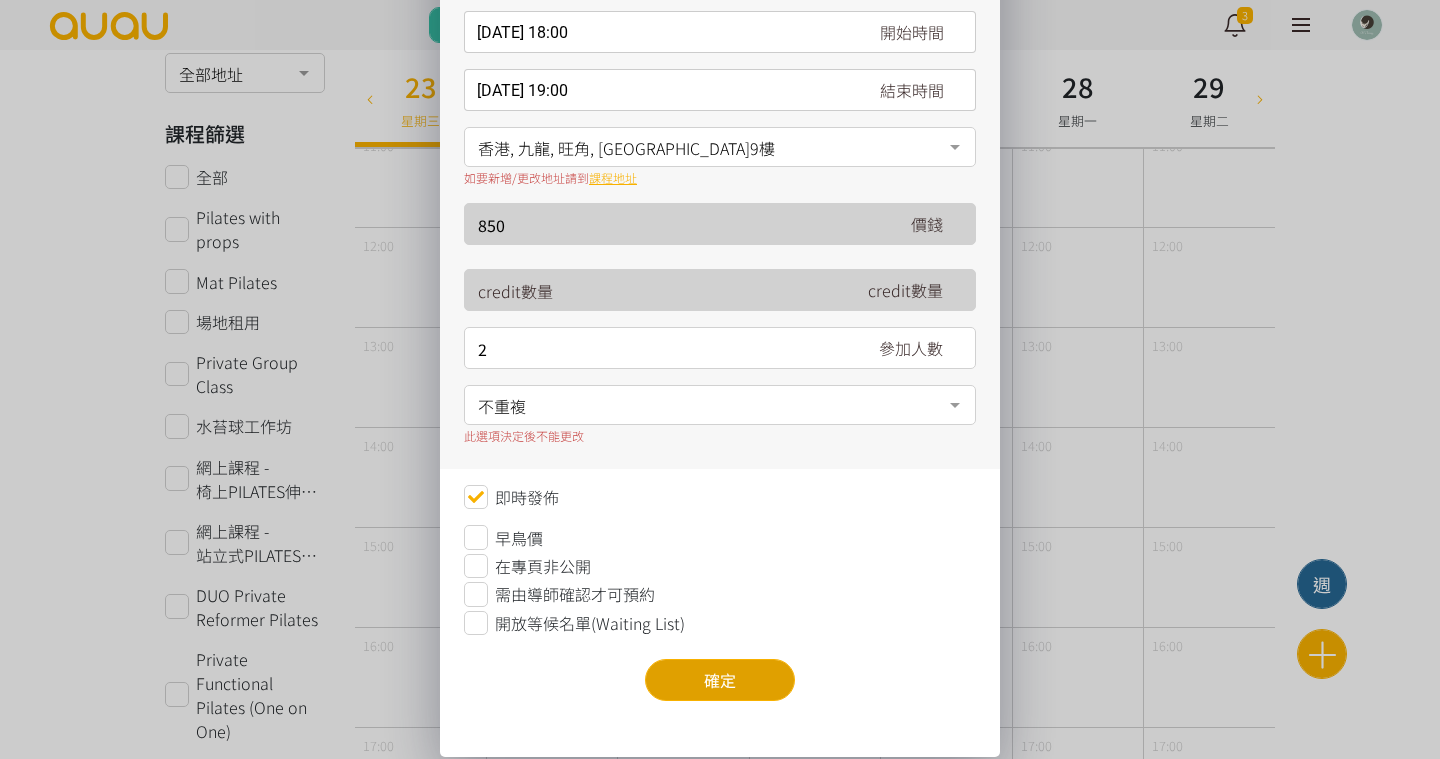 click on "確定" at bounding box center (720, 680) 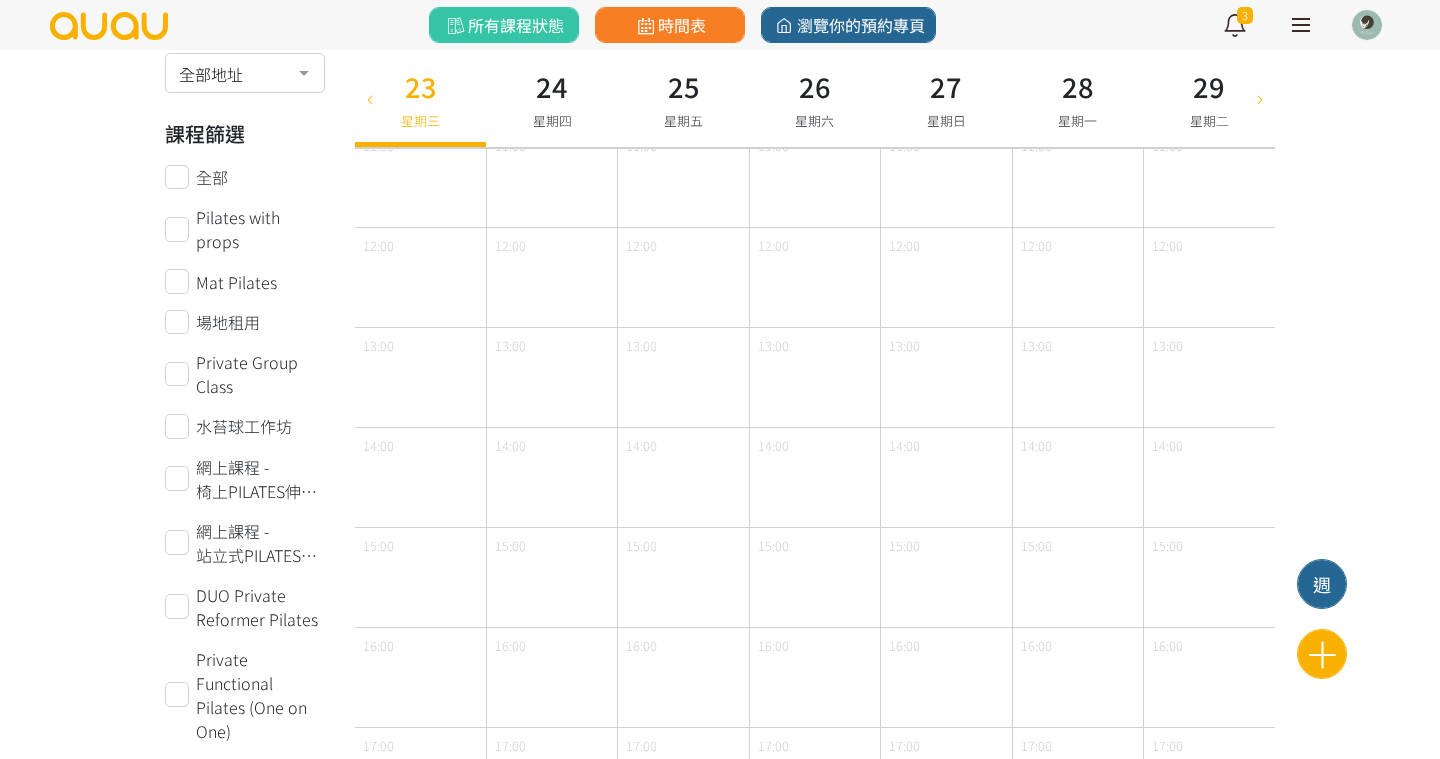 scroll, scrollTop: 0, scrollLeft: 0, axis: both 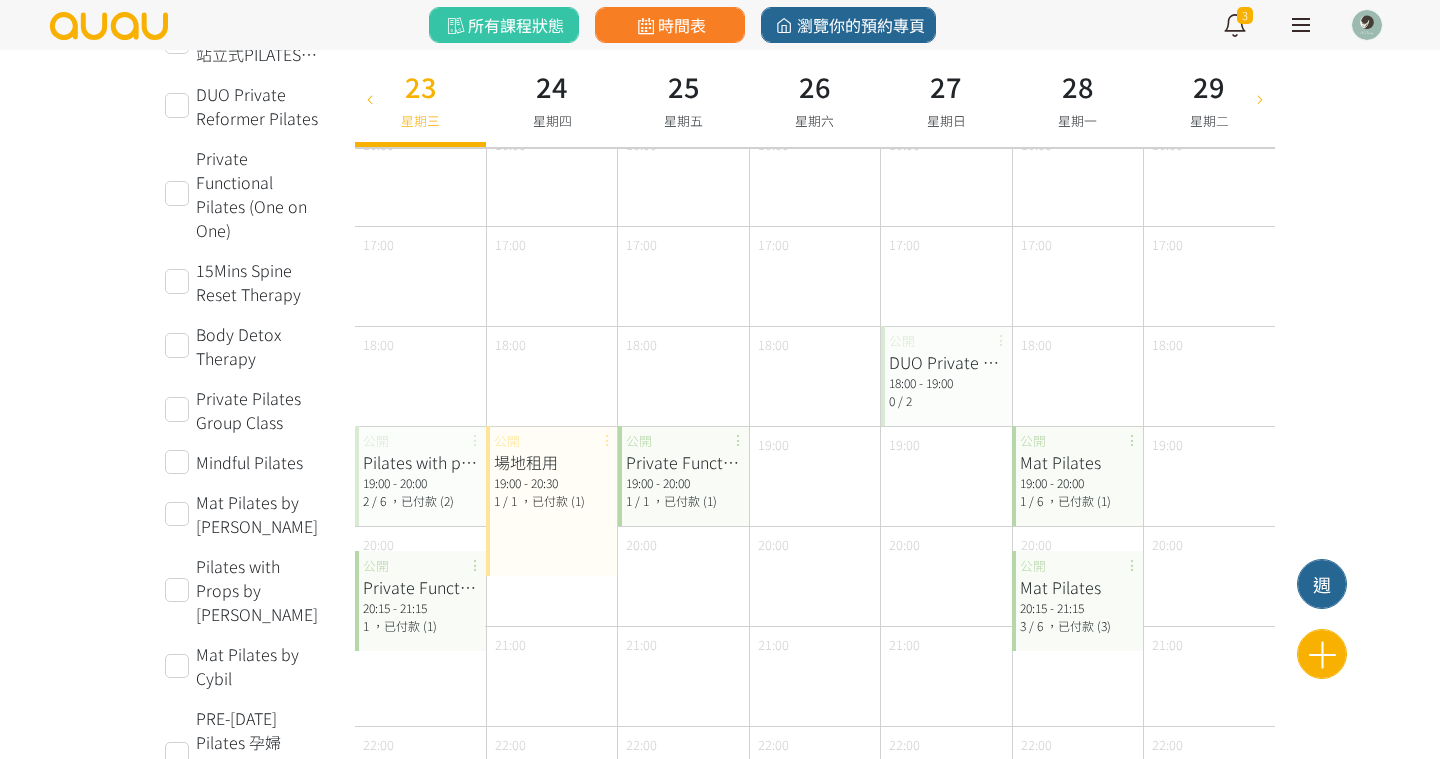 click on "18:00 -
19:00" at bounding box center [946, 383] 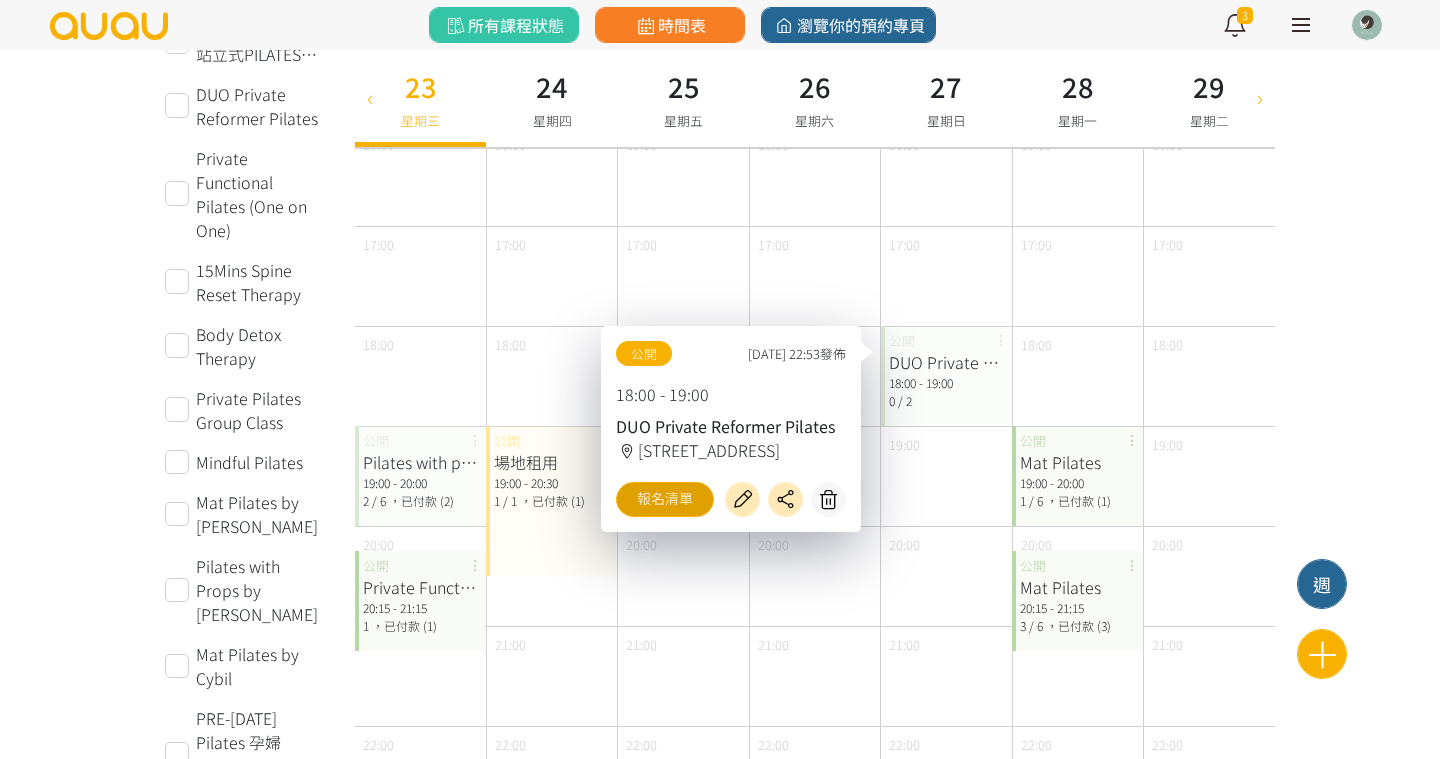 click on "報名清單" at bounding box center [665, 499] 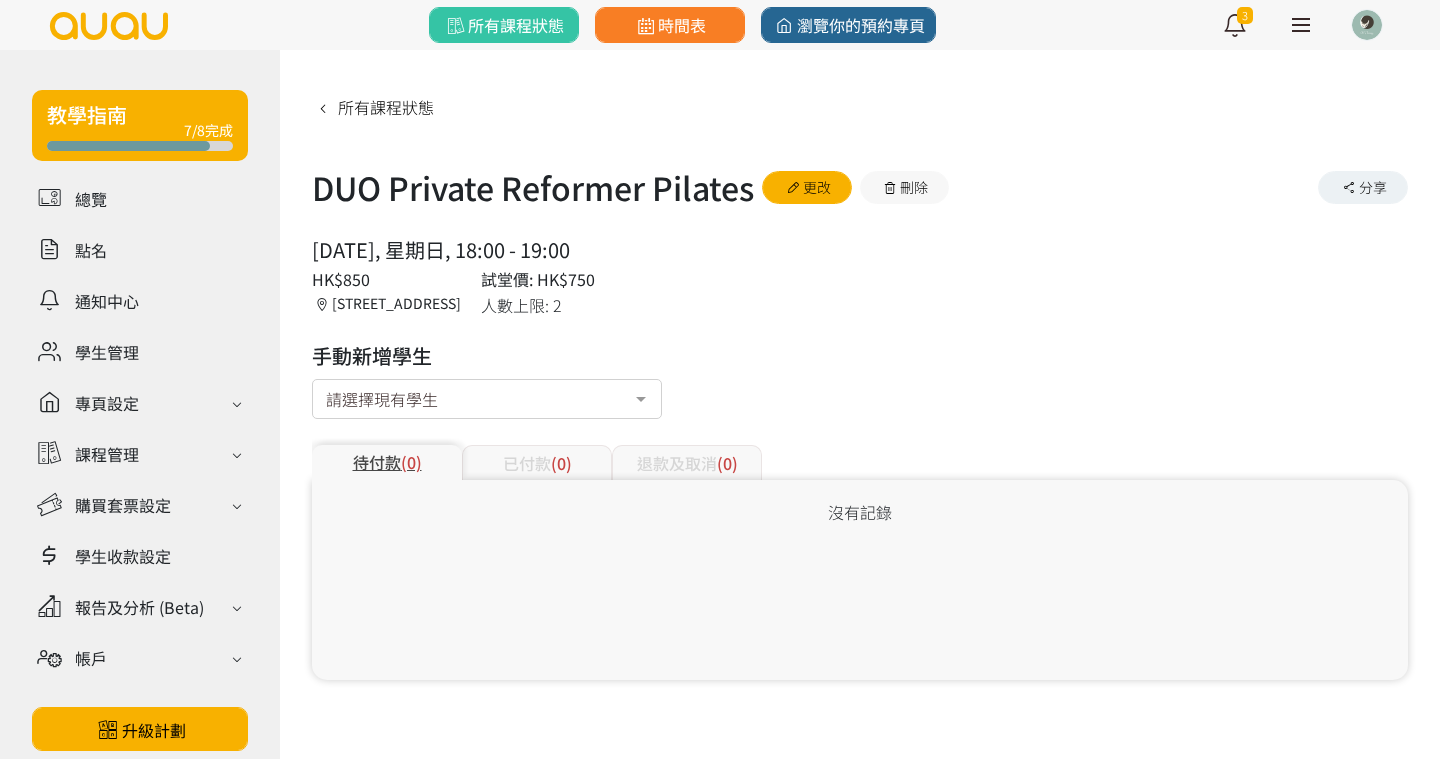 scroll, scrollTop: 0, scrollLeft: 0, axis: both 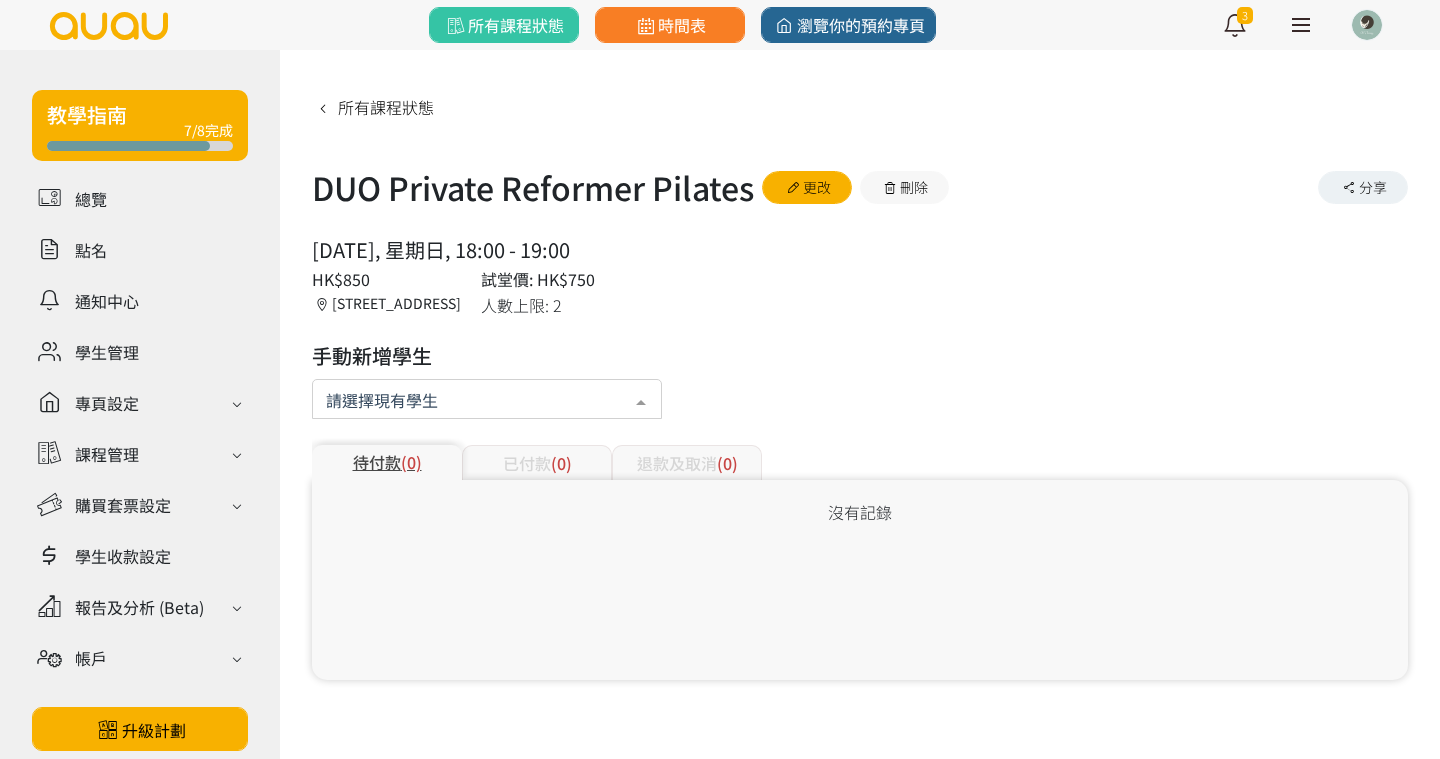click at bounding box center (641, 401) 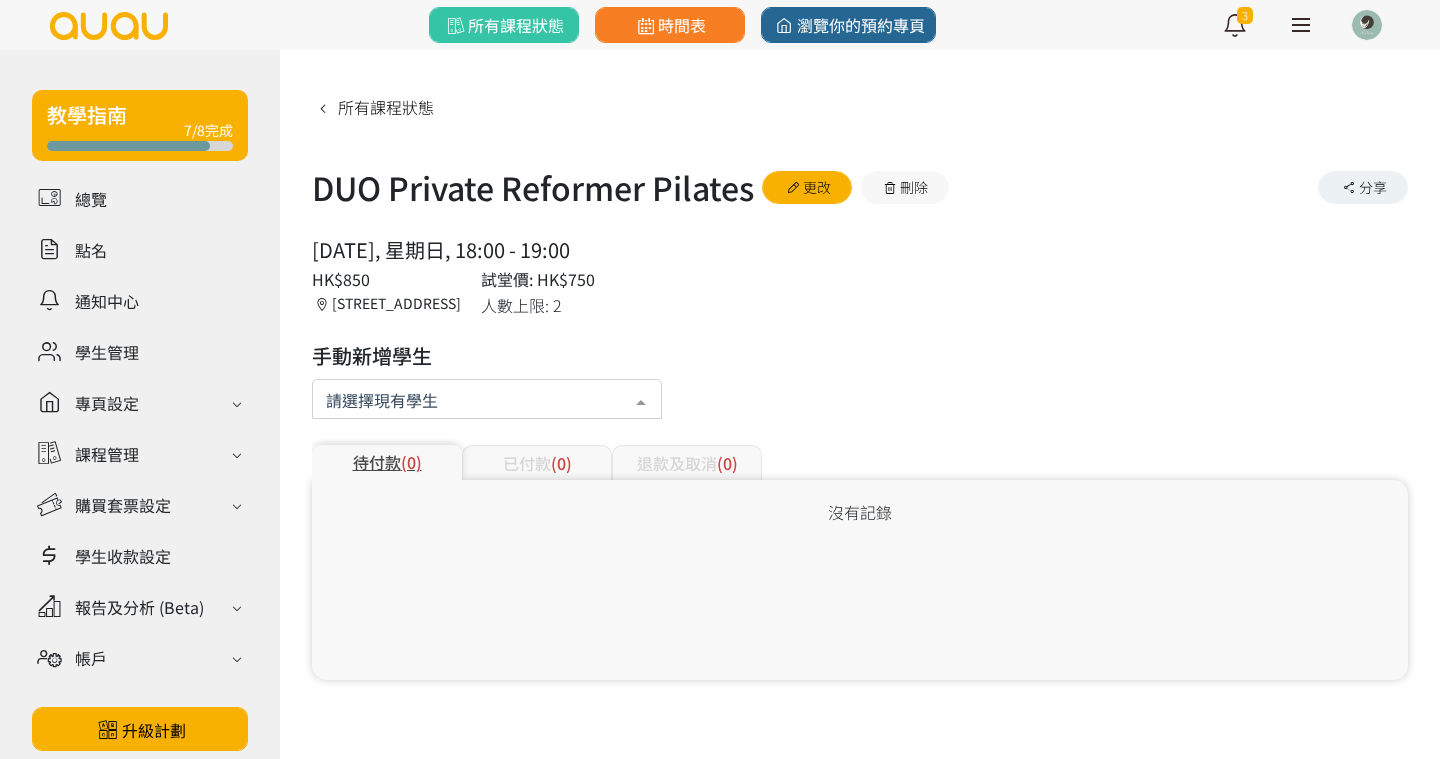 click at bounding box center (487, 399) 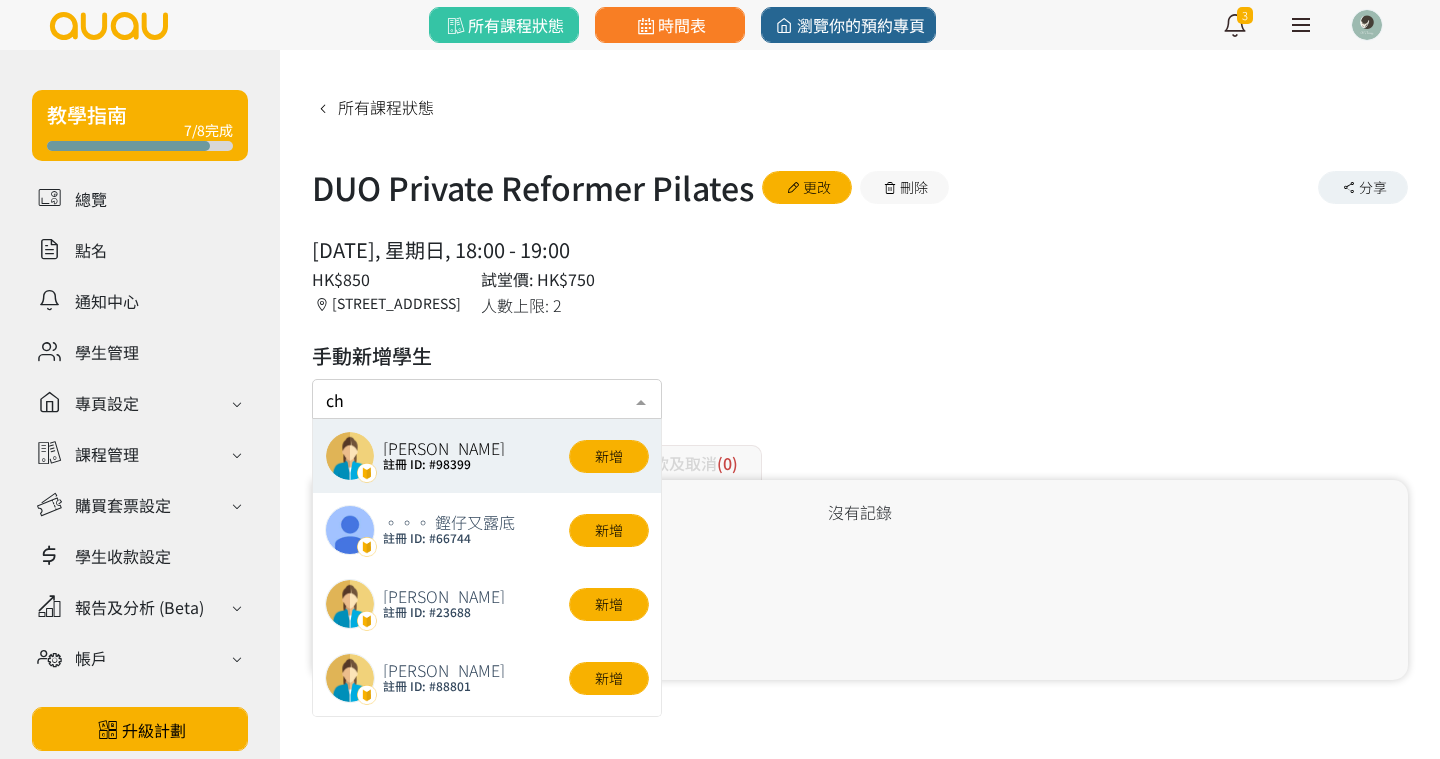 type on "chr" 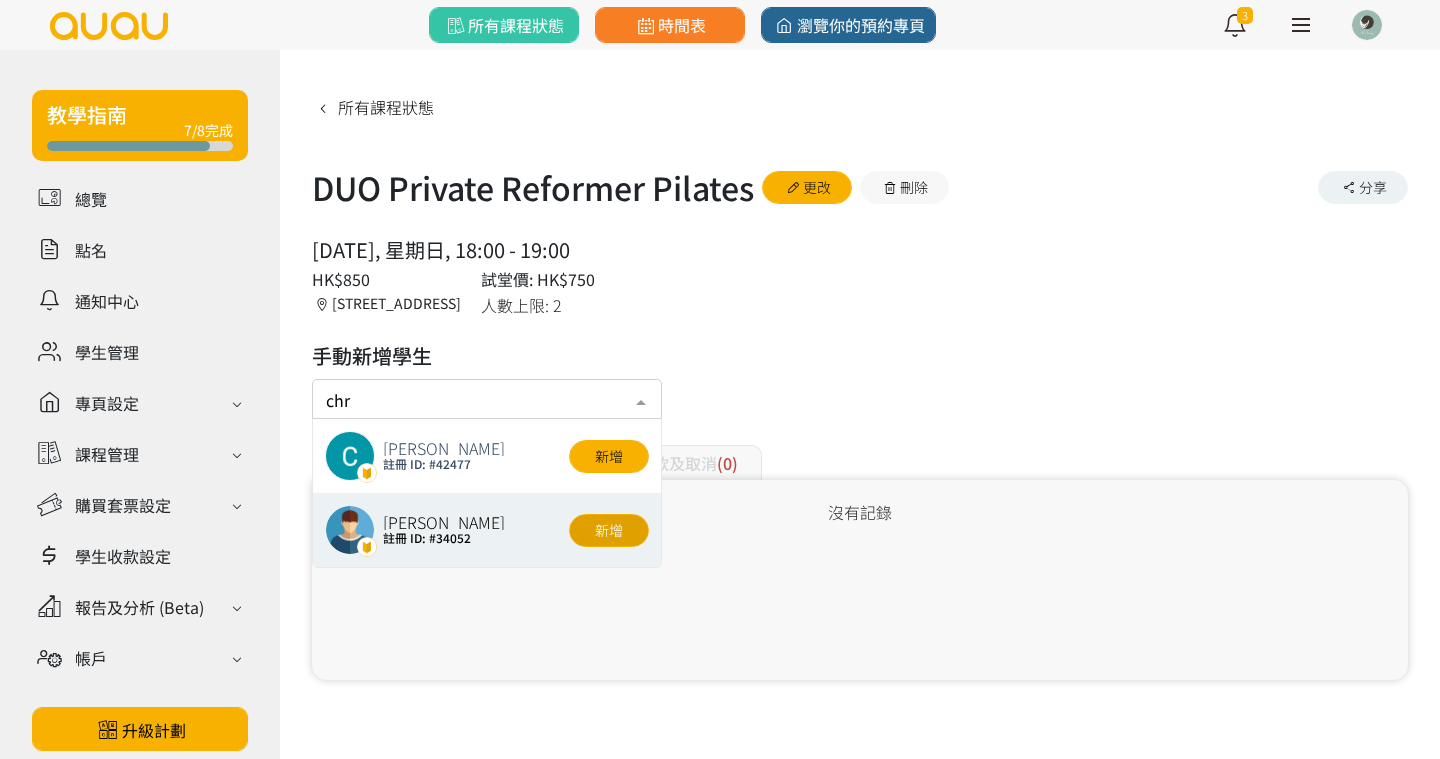 click on "新增" at bounding box center (609, 530) 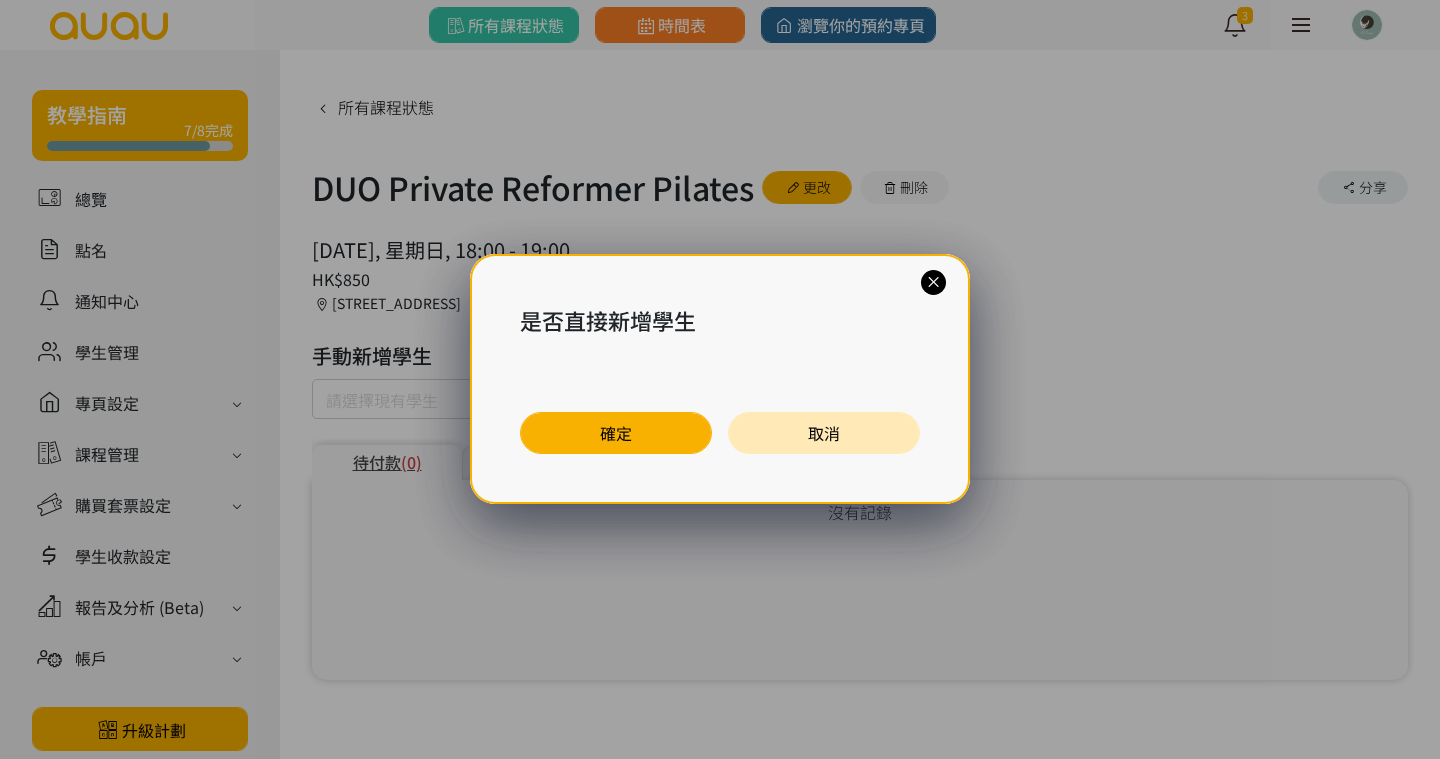 drag, startPoint x: 611, startPoint y: 443, endPoint x: 646, endPoint y: 446, distance: 35.128338 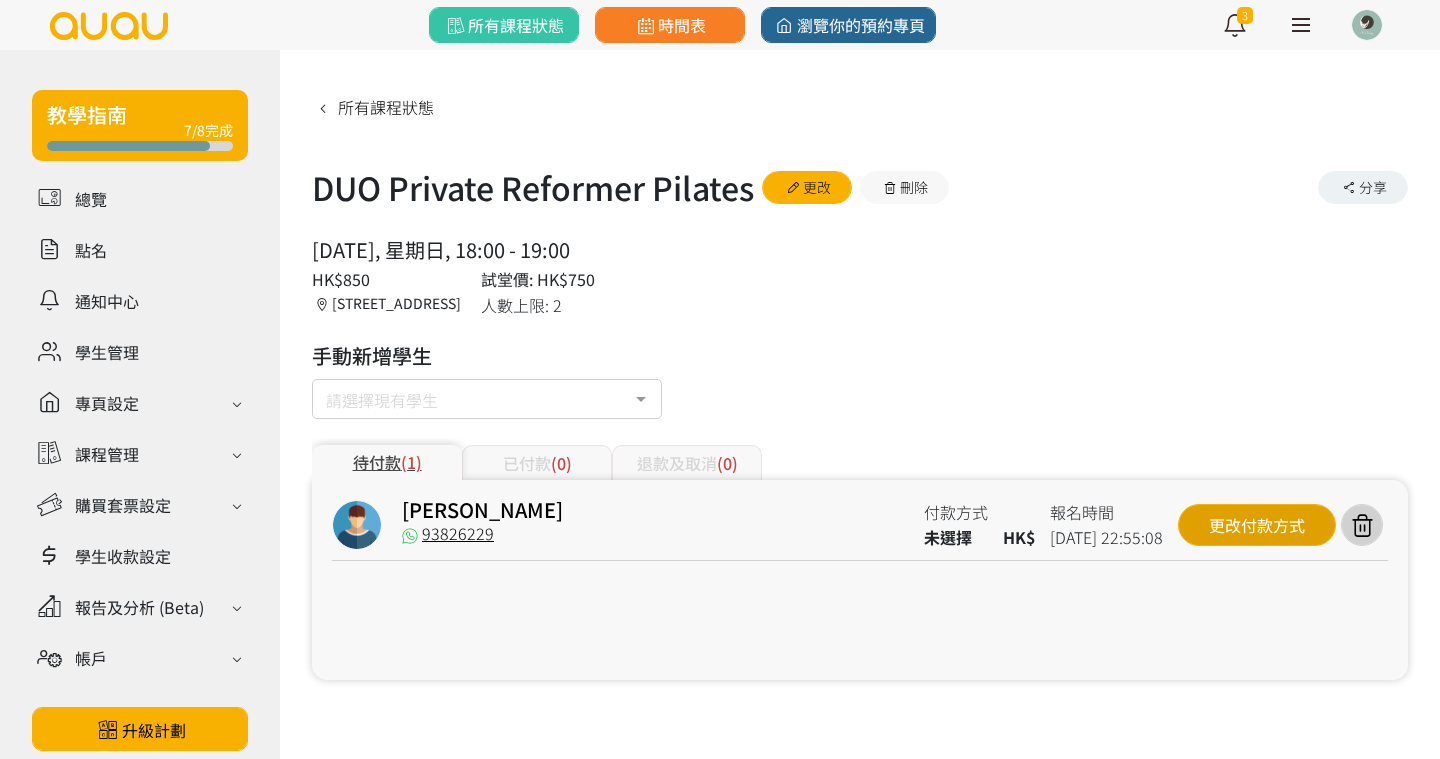 click on "更改付款方式" at bounding box center (1257, 525) 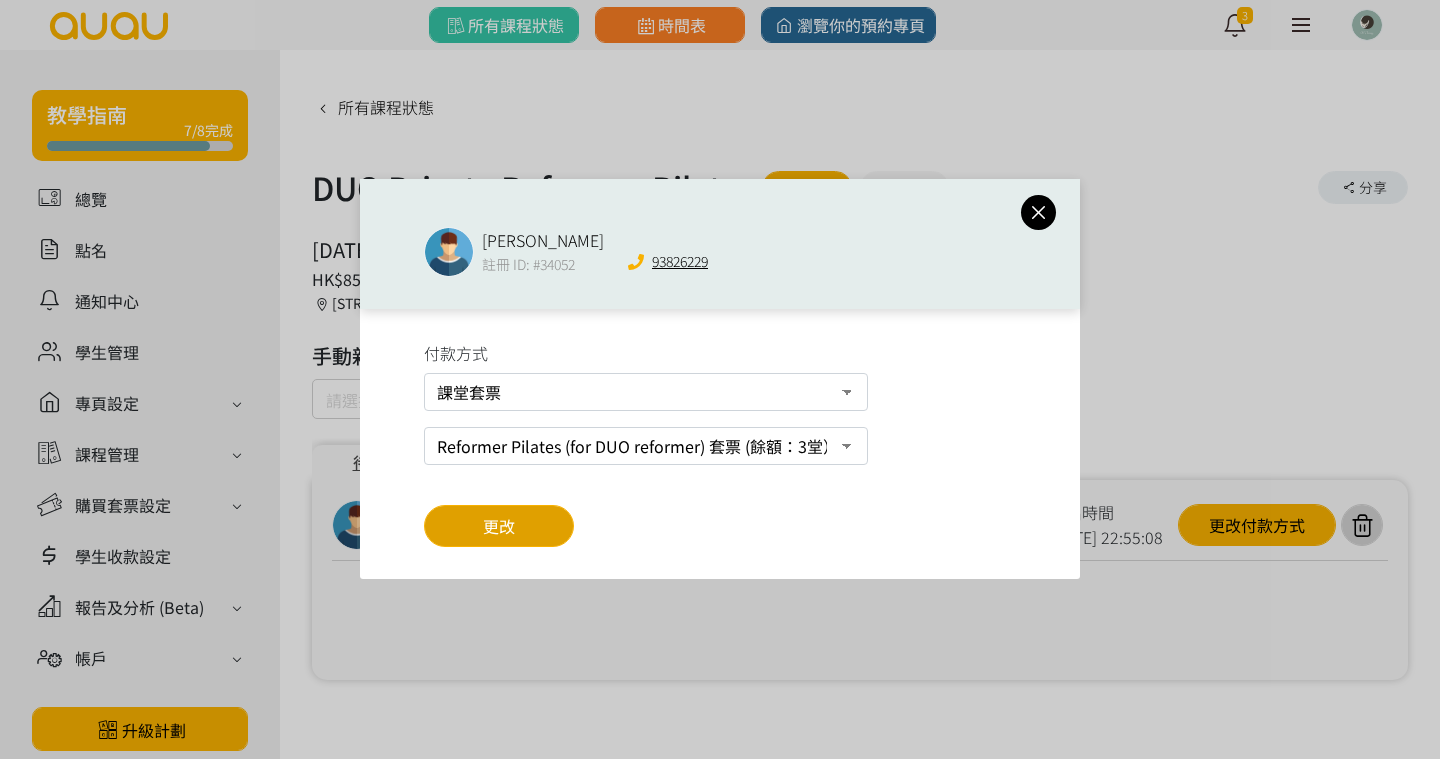 click on "更改" at bounding box center (499, 526) 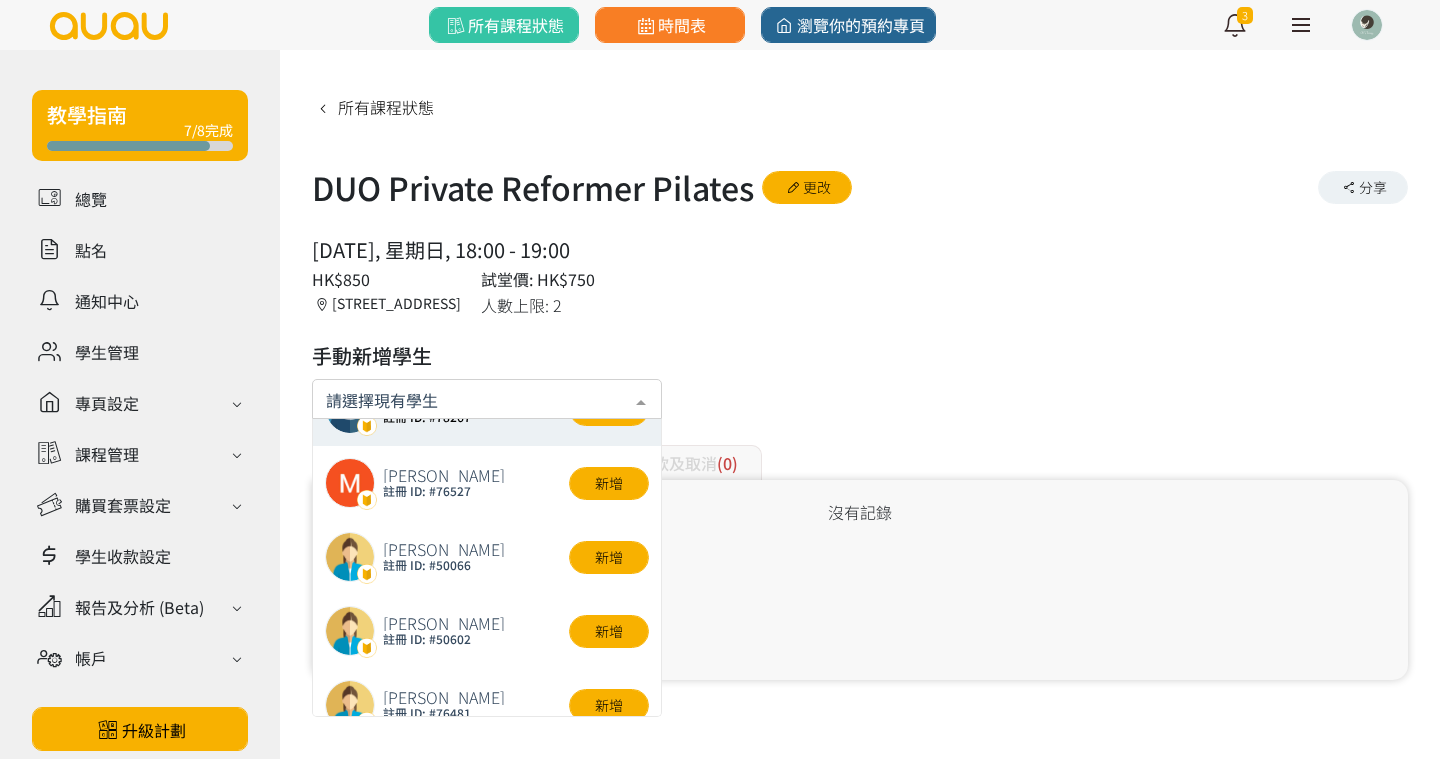 scroll, scrollTop: 1382, scrollLeft: 0, axis: vertical 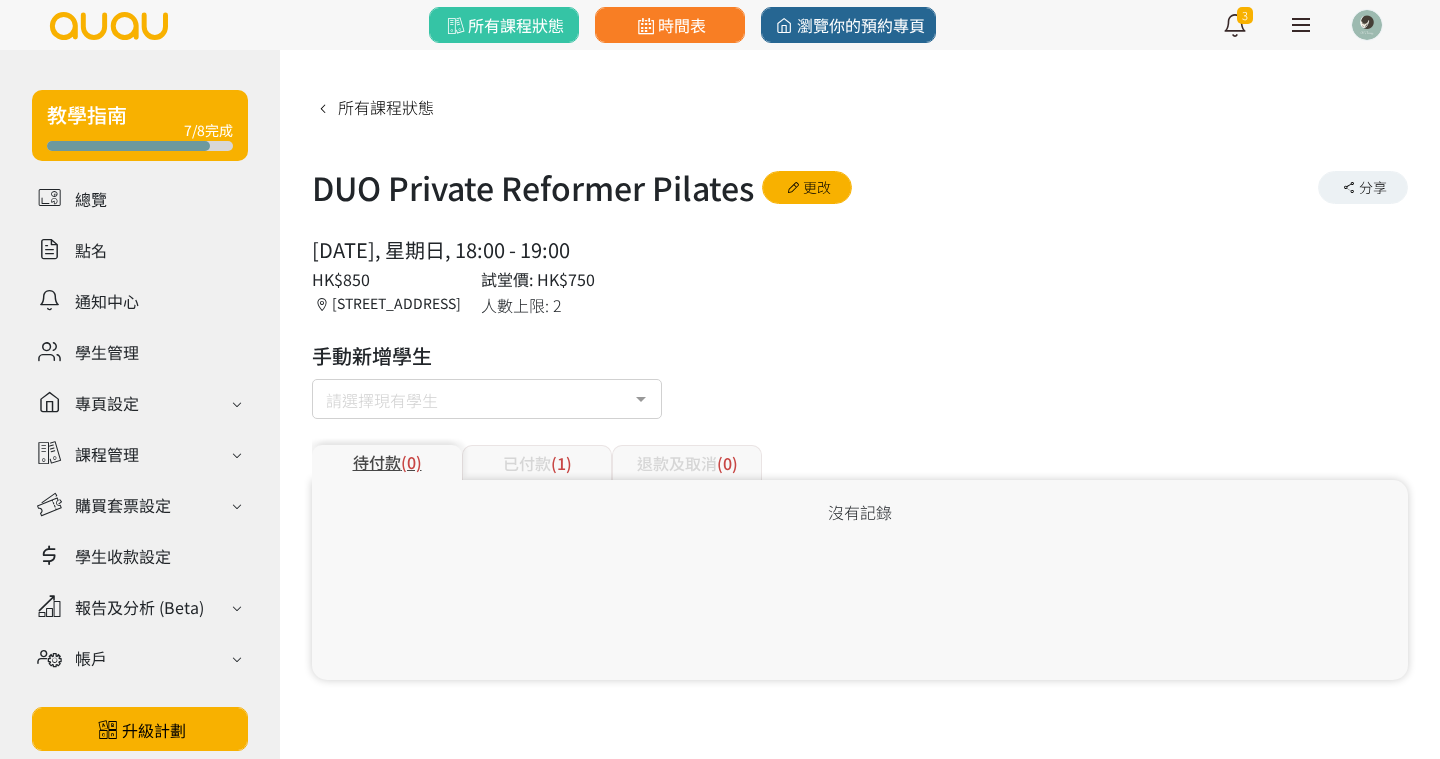 click on "所有課程狀態           DUO Private Reformer Pilates    更改
分享     2025/07/27, 星期日, 18:00 - 19:00   人數上限: 2
HK$850
試堂價: HK$750
香港, 九龍, 旺角, CHI'S STUDIO 太子道西186號9樓
手動新增學生
請選擇現有學生
Fanny Leung    註冊 ID: #98399
新增
。。。 鏗仔又露底   註冊 ID: #66744
新增
Rachel Mok    註冊 ID: #23688
新增
Elaine Kong    註冊 ID: #88801
新增
Szeman    註冊 ID: #41550
新增
Doreen Hung    註冊 ID: #60013
新增
Vicky Leung    註冊 ID: #20111
新增
Sally    註冊 ID: #93854
新增
Alice John   註冊 ID: #75297
新增" at bounding box center (860, 385) 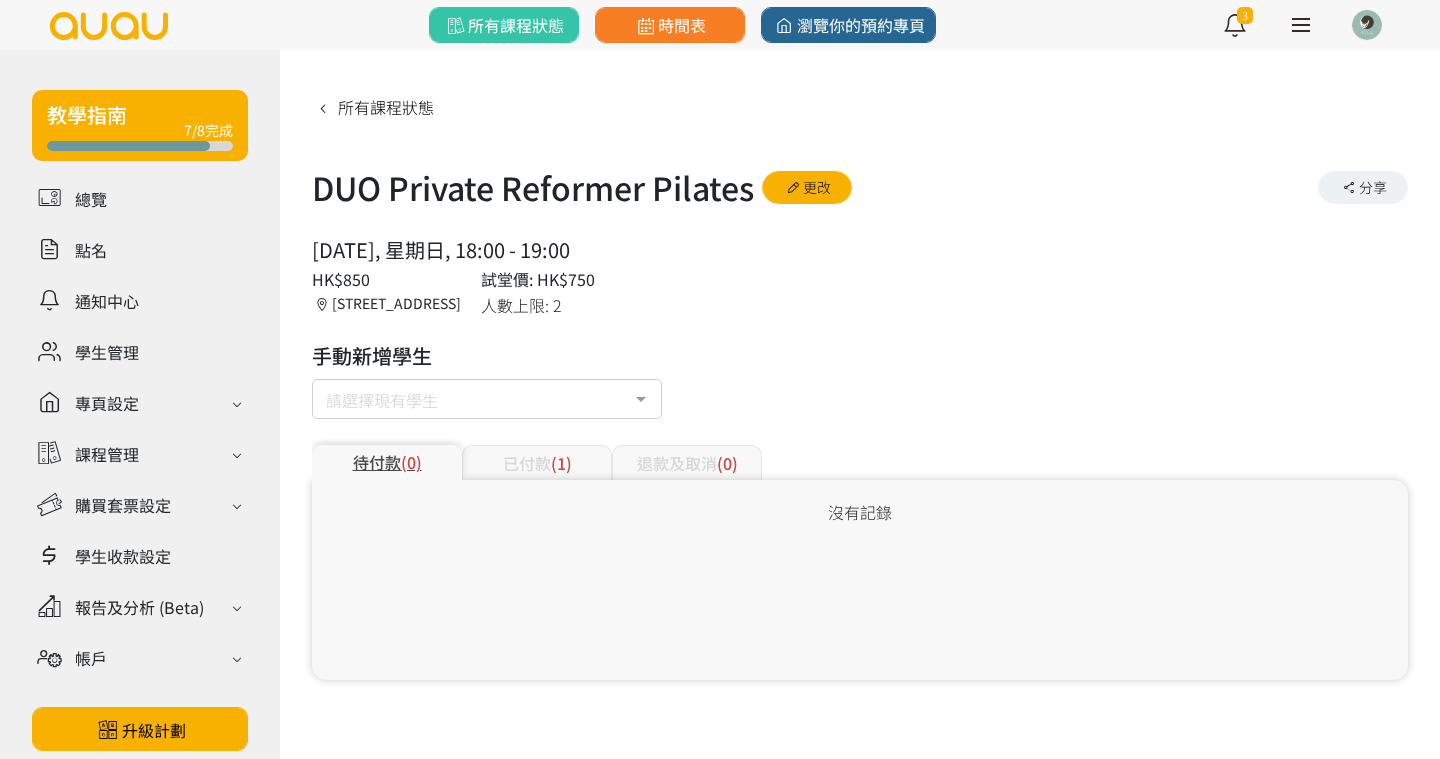 click on "已付款 (1)" at bounding box center (537, 462) 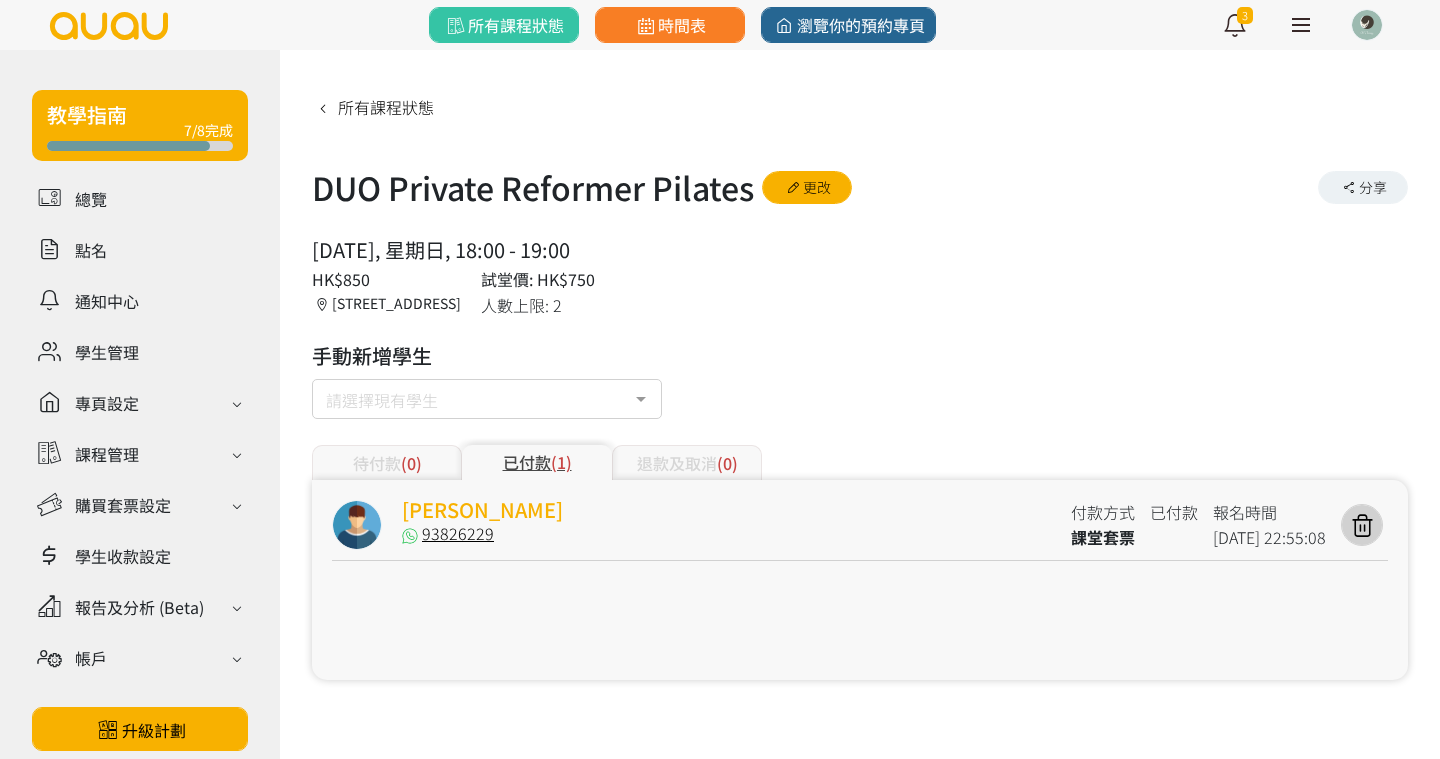 click on "Christina Chan" at bounding box center [482, 509] 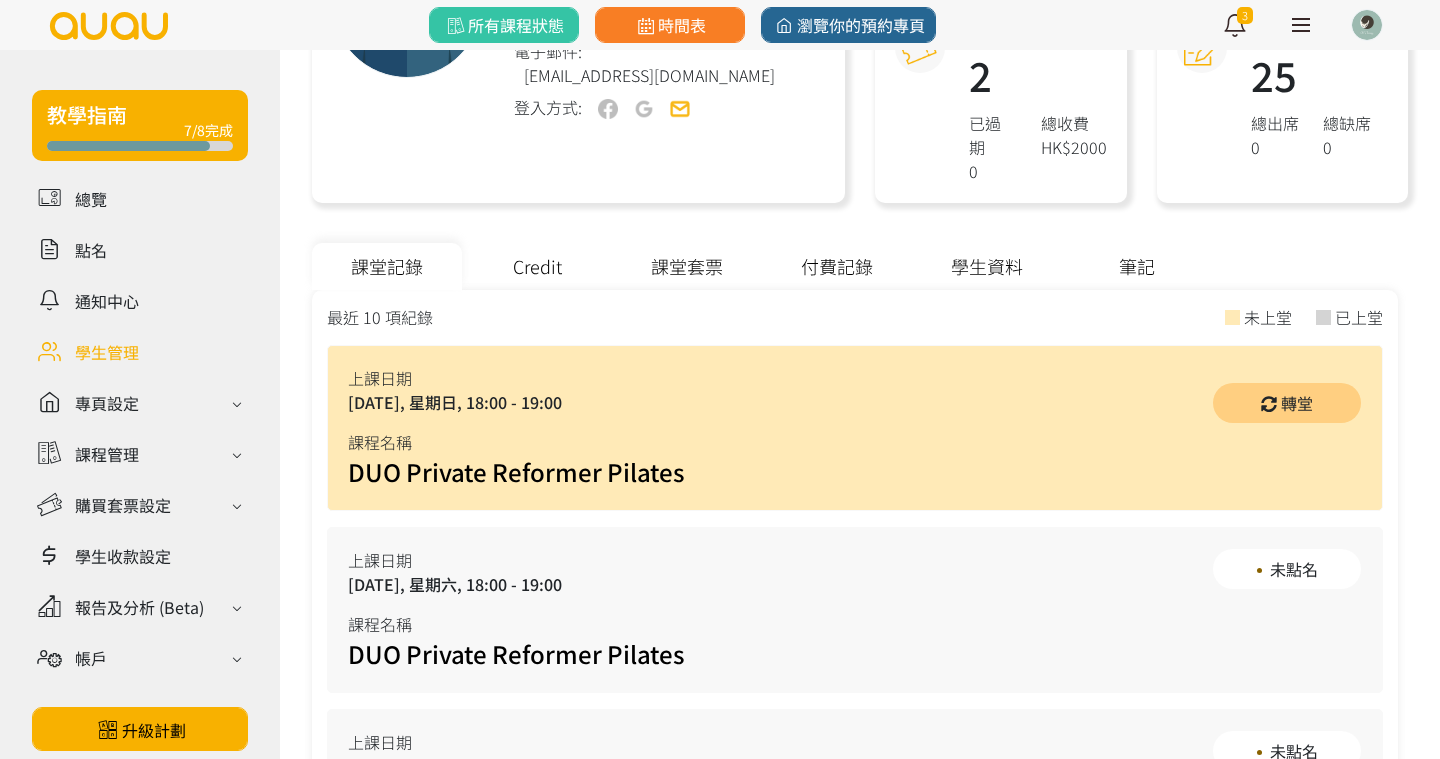 scroll, scrollTop: 411, scrollLeft: 0, axis: vertical 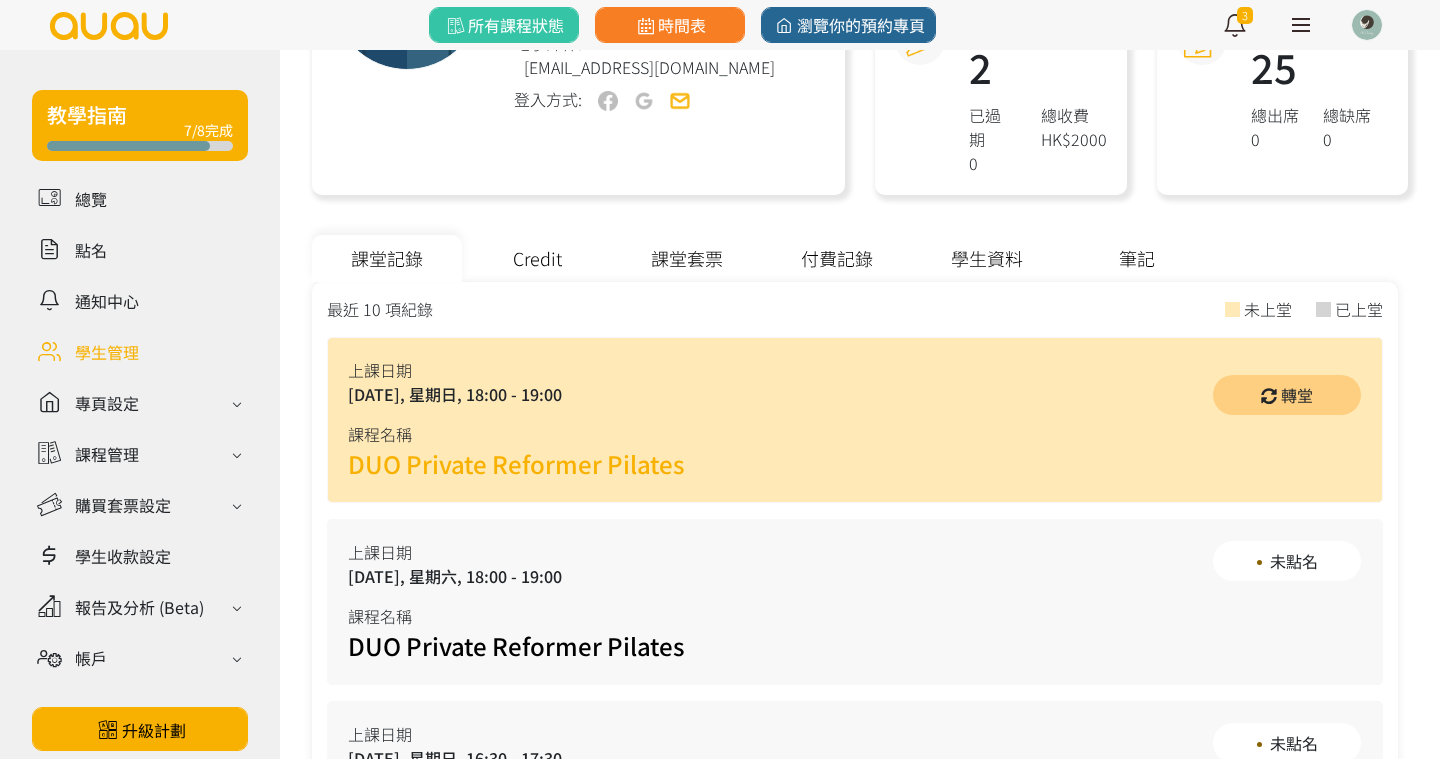 click on "DUO Private Reformer Pilates" at bounding box center (516, 463) 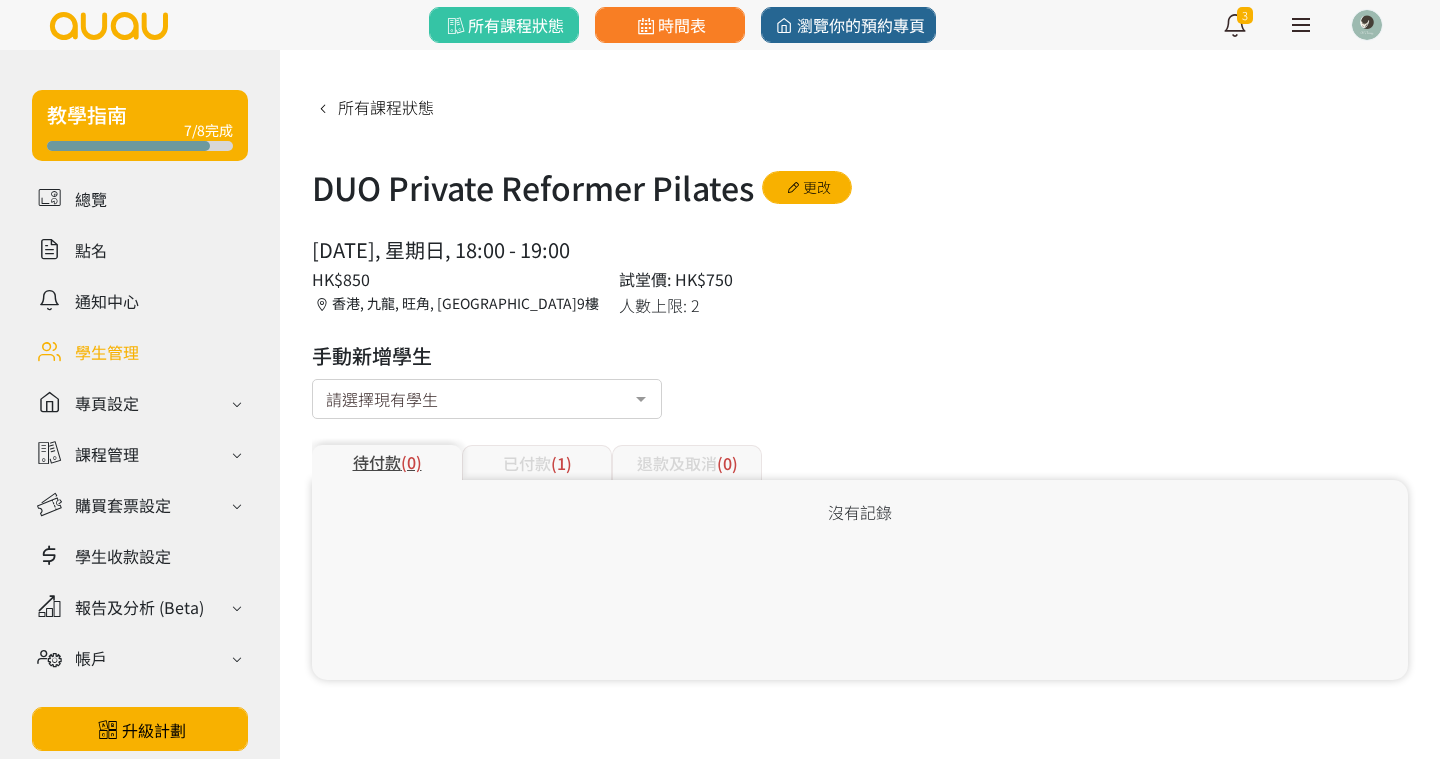 scroll, scrollTop: 0, scrollLeft: 0, axis: both 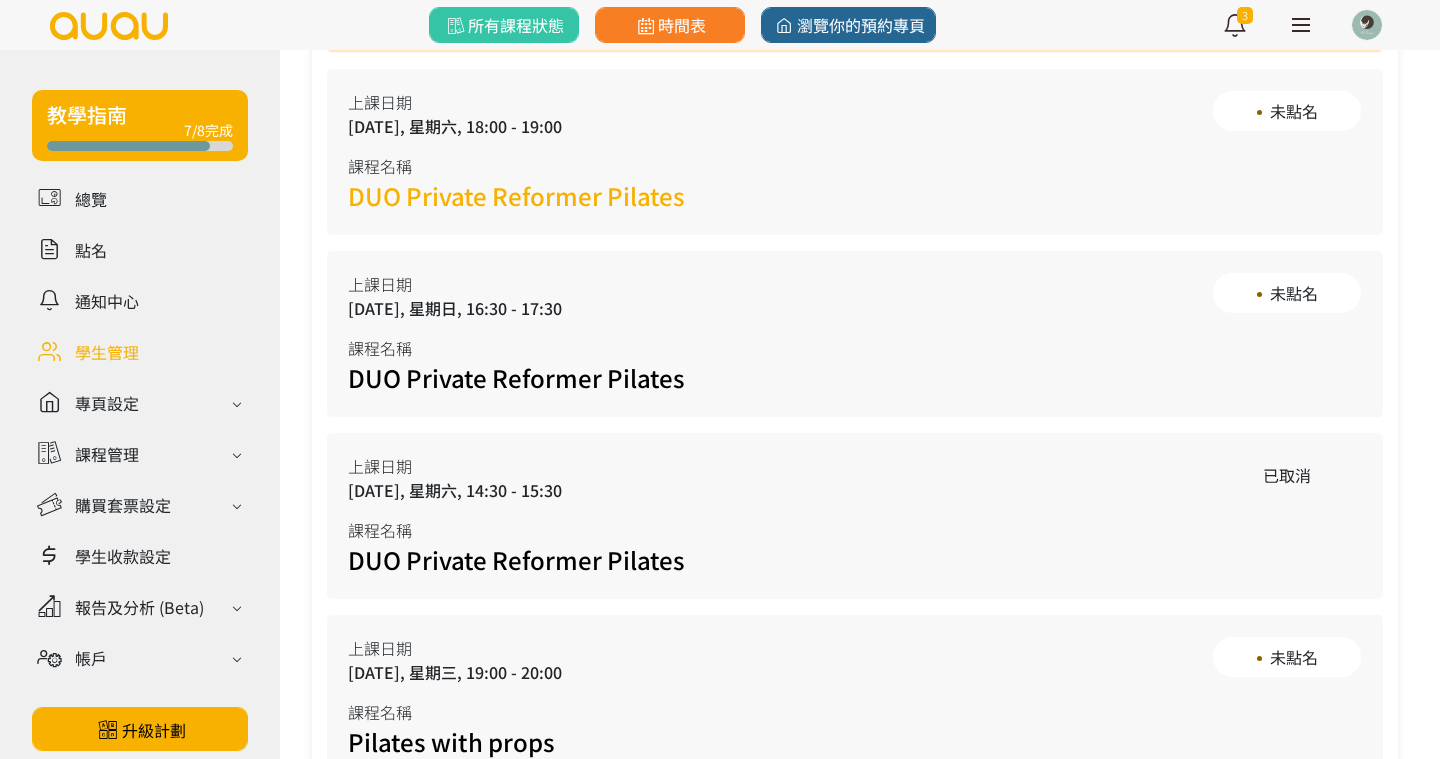 click on "DUO Private Reformer Pilates" at bounding box center [516, 195] 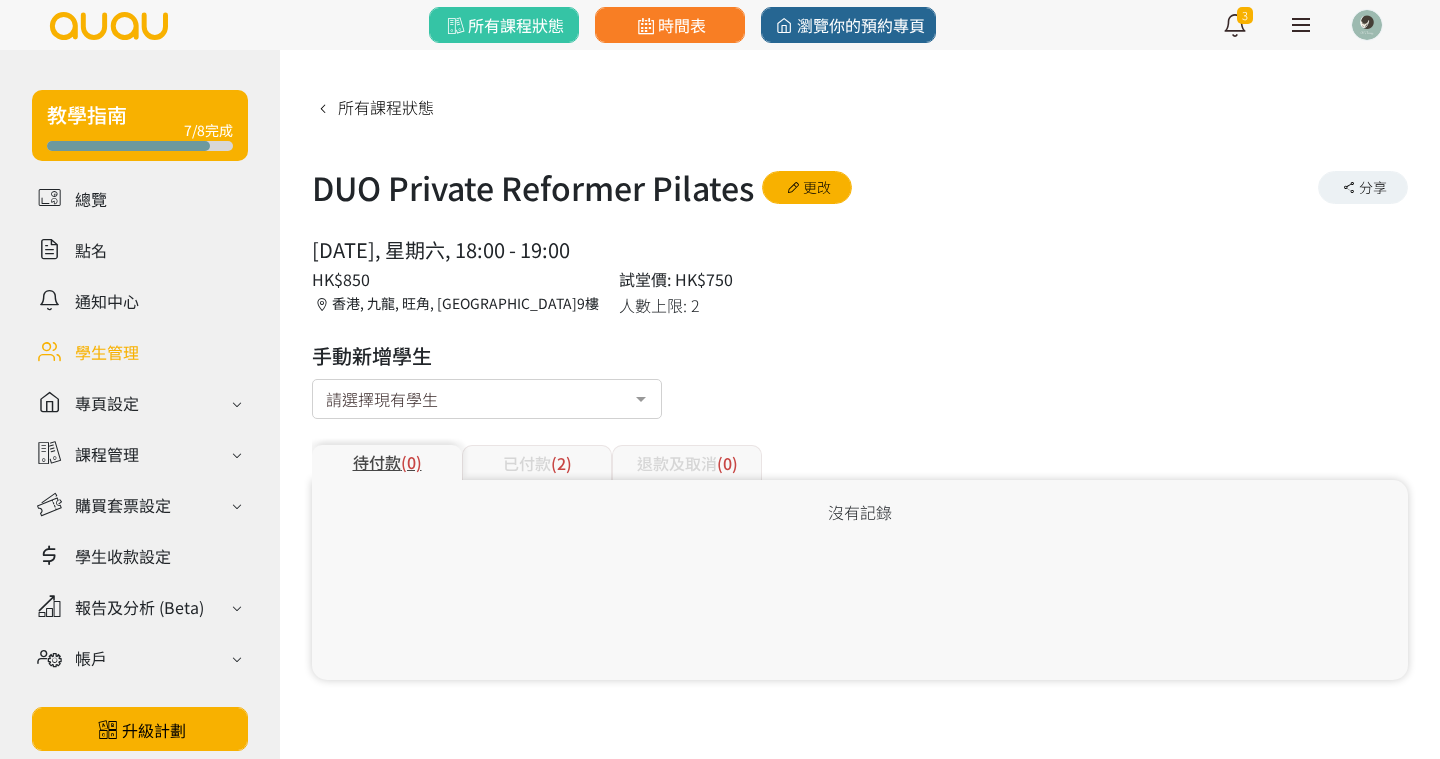 scroll, scrollTop: 0, scrollLeft: 0, axis: both 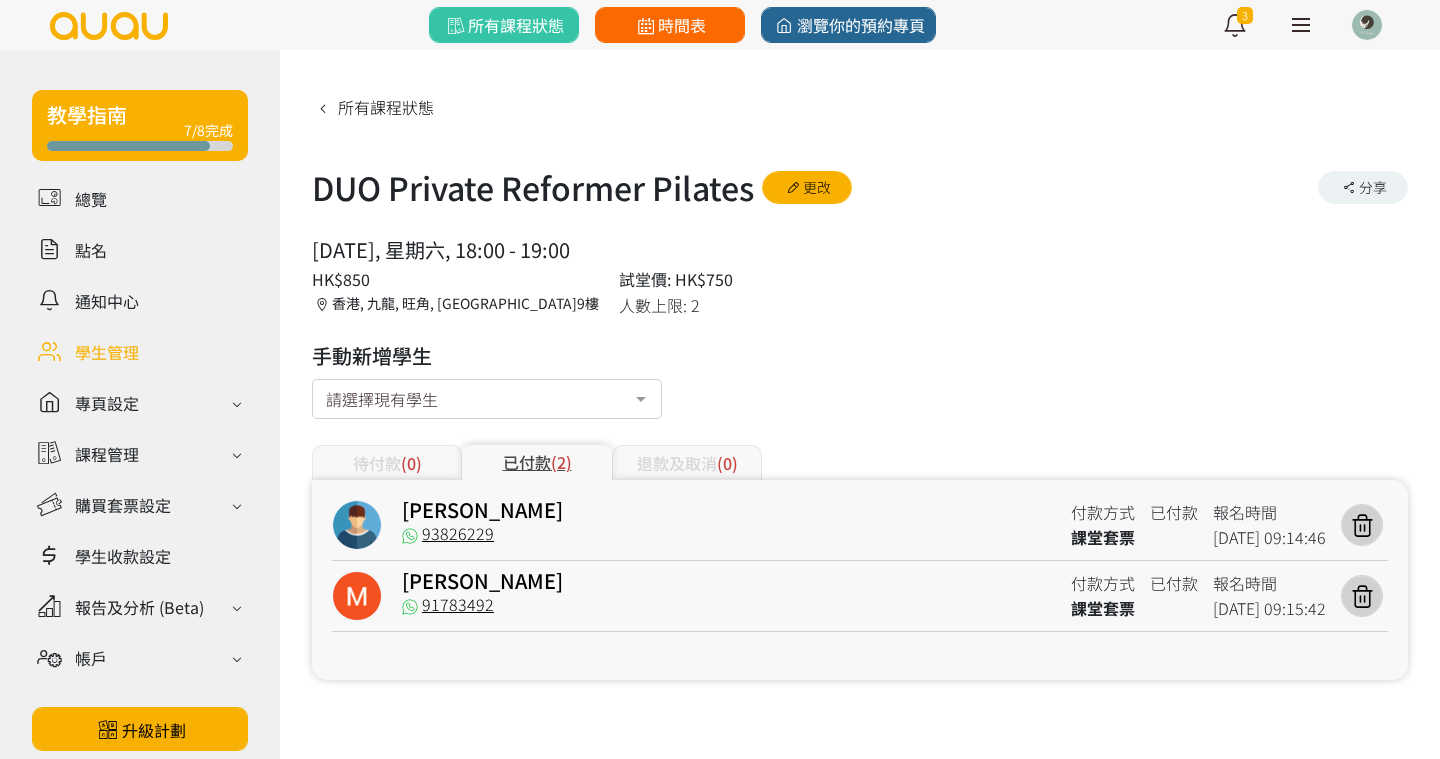 click on "時間表" at bounding box center (669, 25) 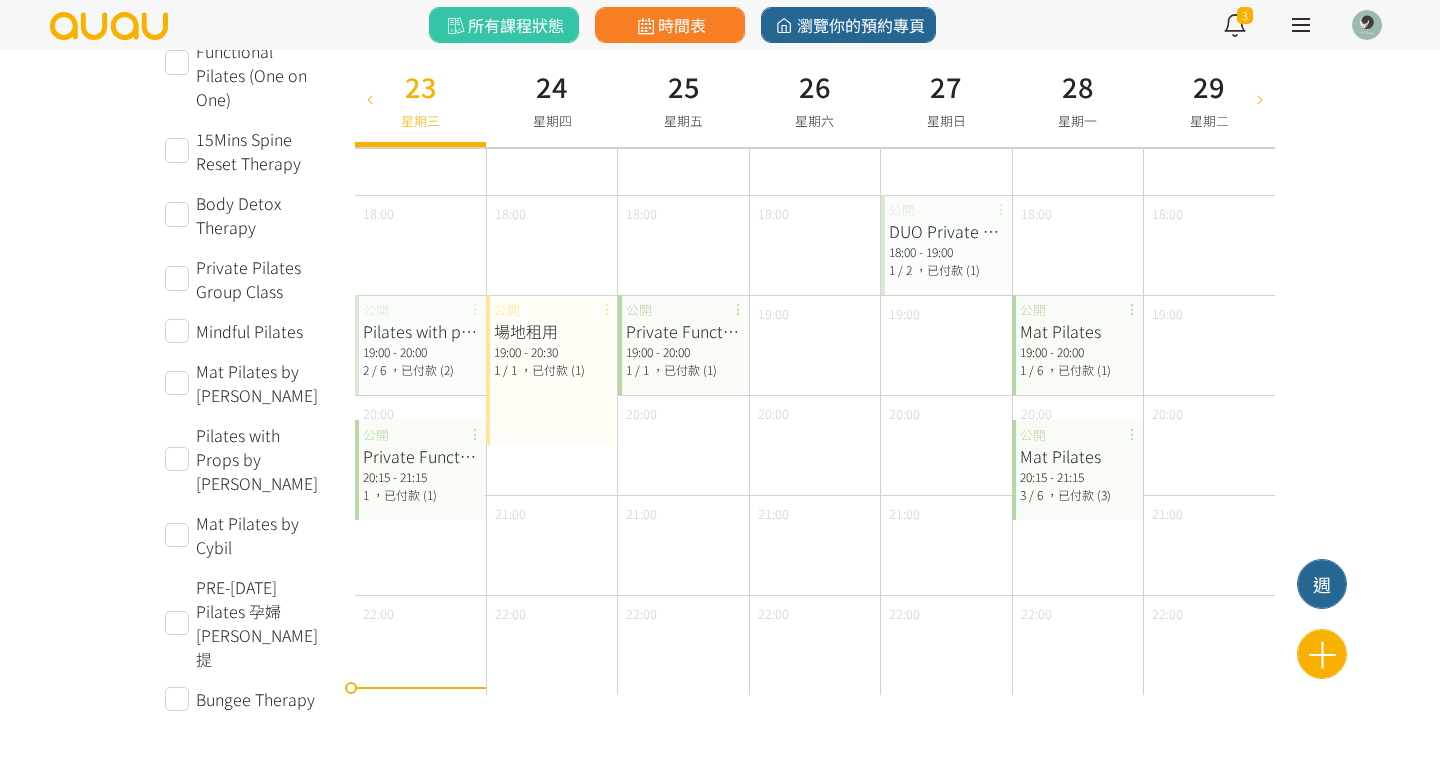 scroll, scrollTop: 943, scrollLeft: 0, axis: vertical 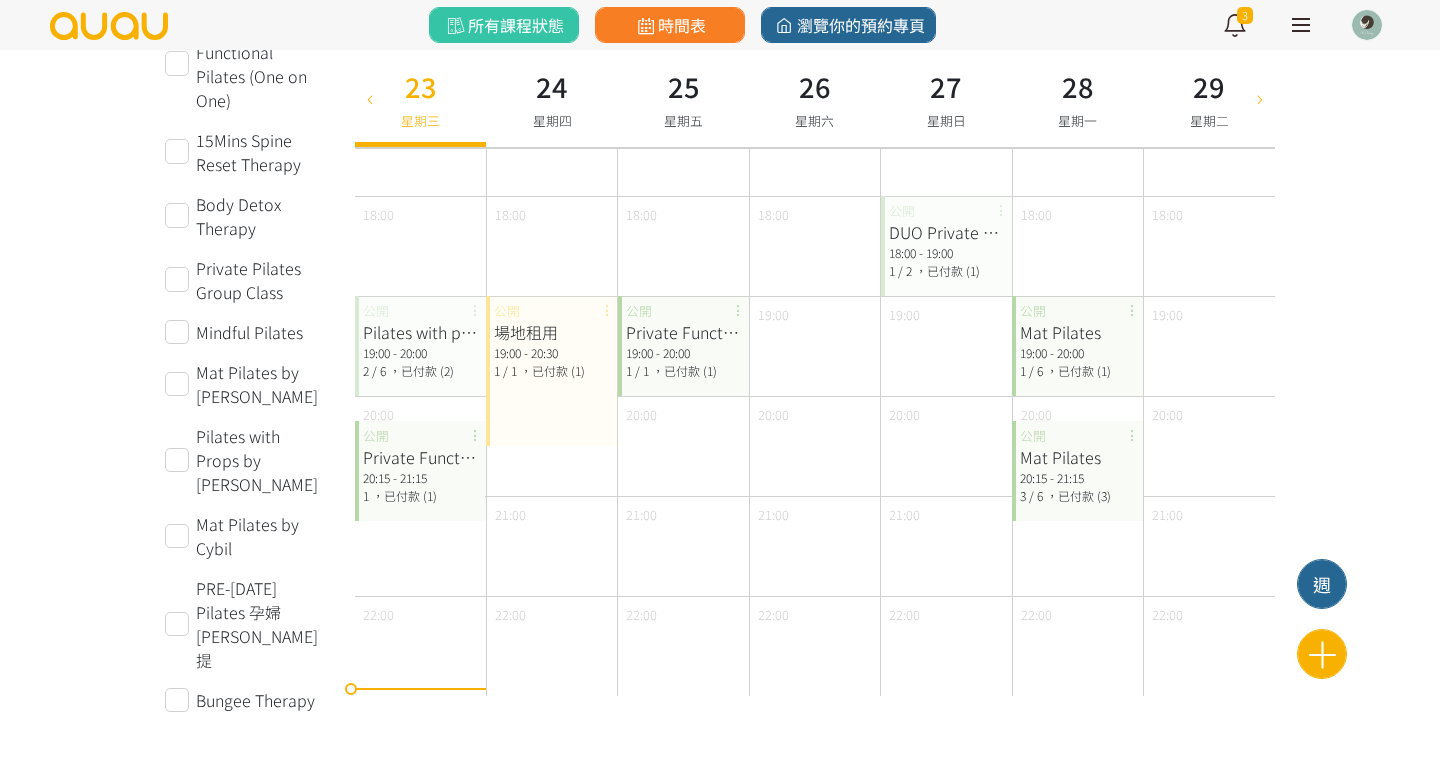 click on "18:00 -
19:00" at bounding box center [946, 253] 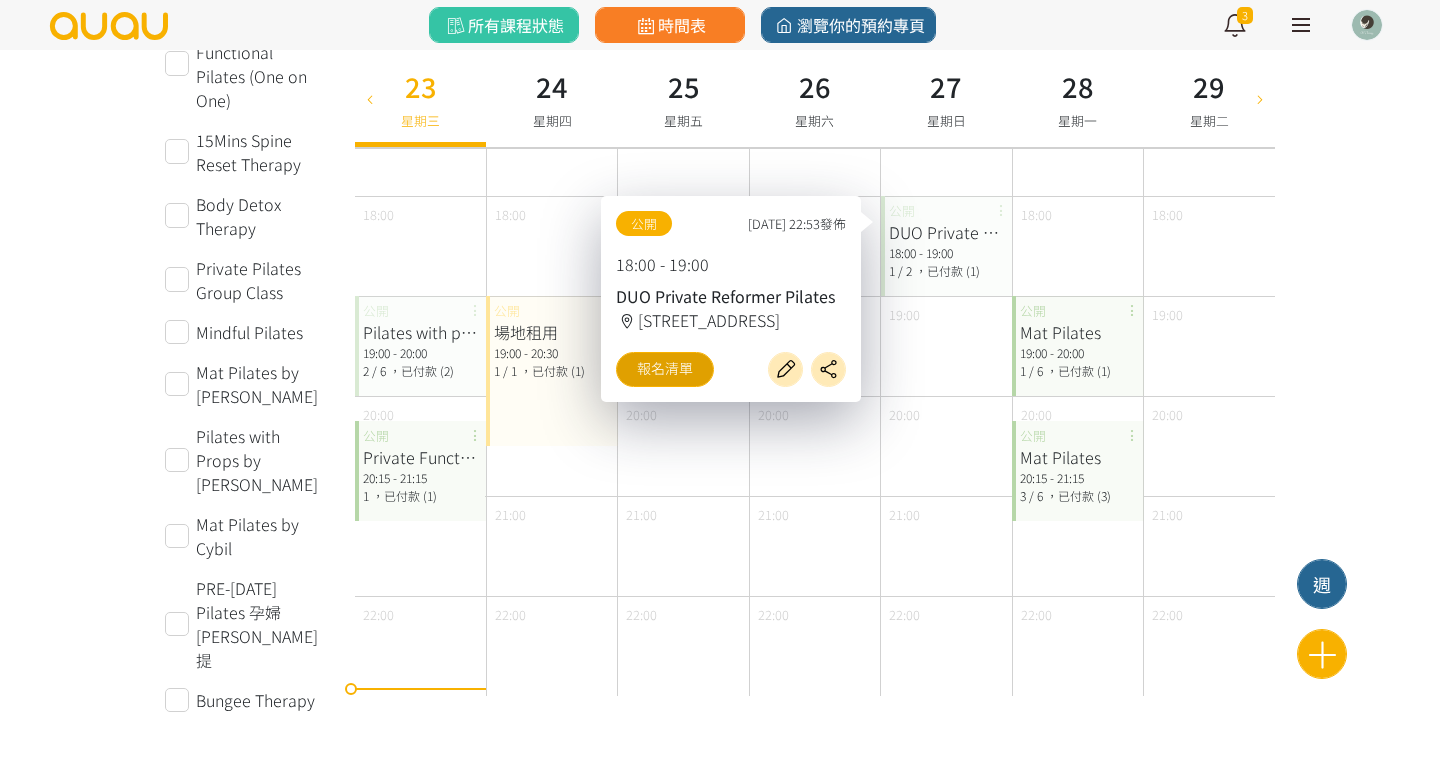 click on "報名清單" at bounding box center (665, 369) 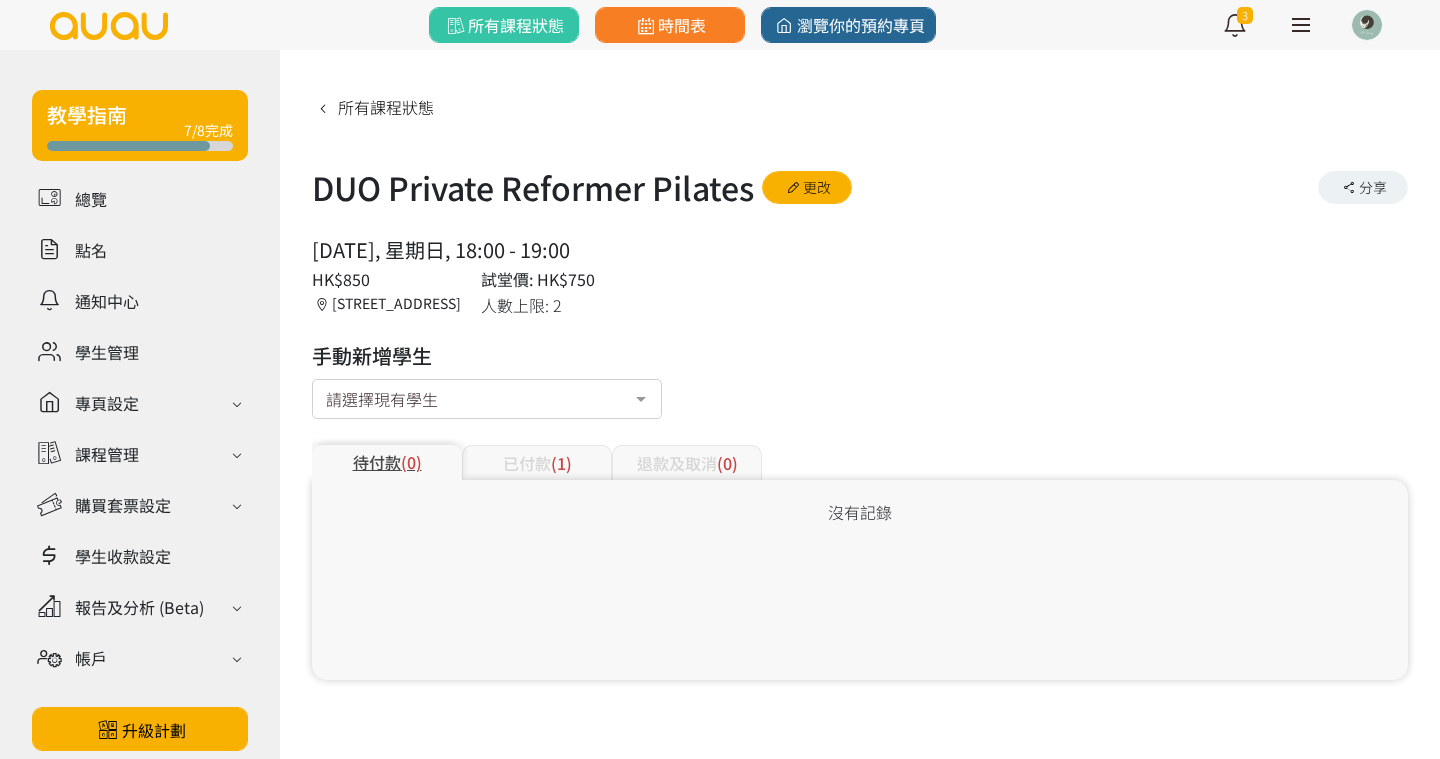 scroll, scrollTop: 0, scrollLeft: 0, axis: both 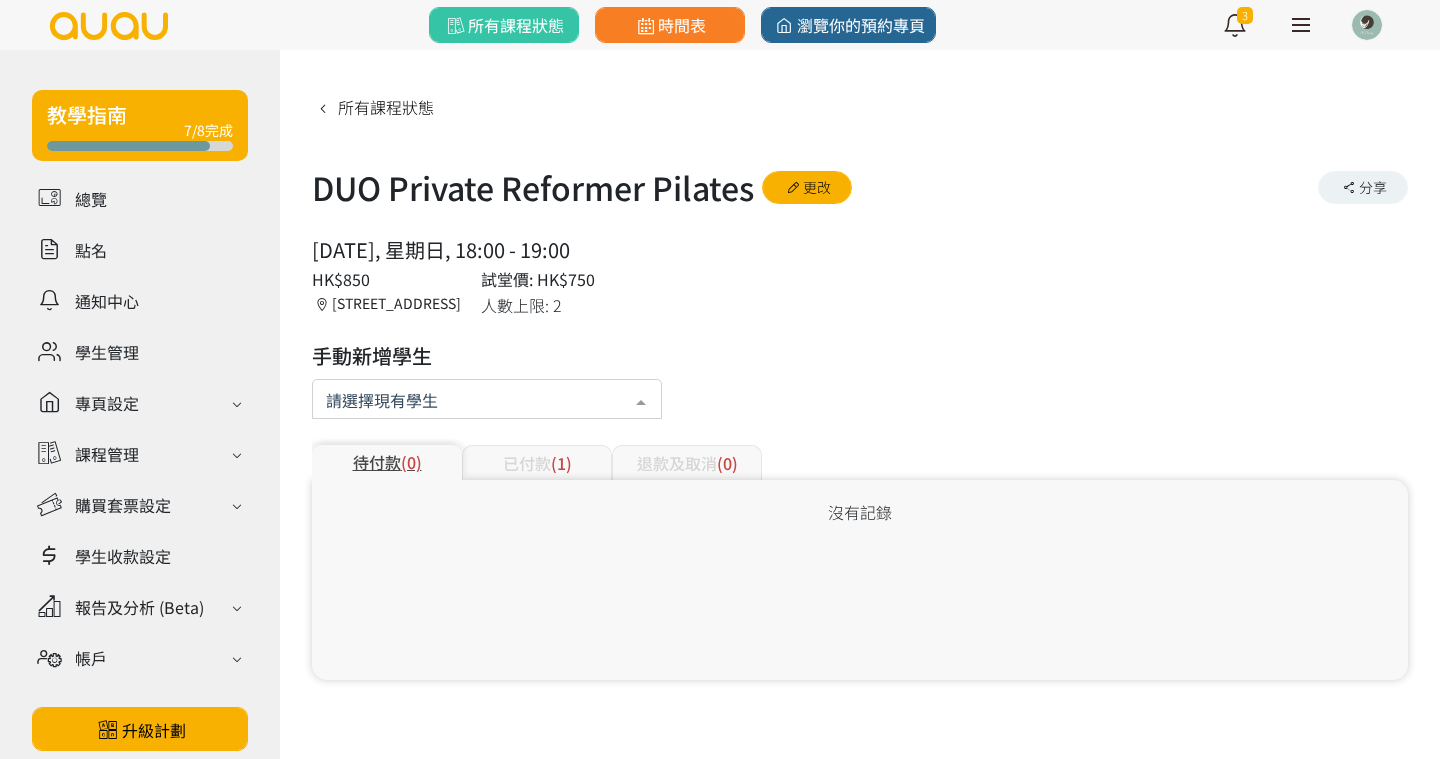 drag, startPoint x: 489, startPoint y: 390, endPoint x: 481, endPoint y: 382, distance: 11.313708 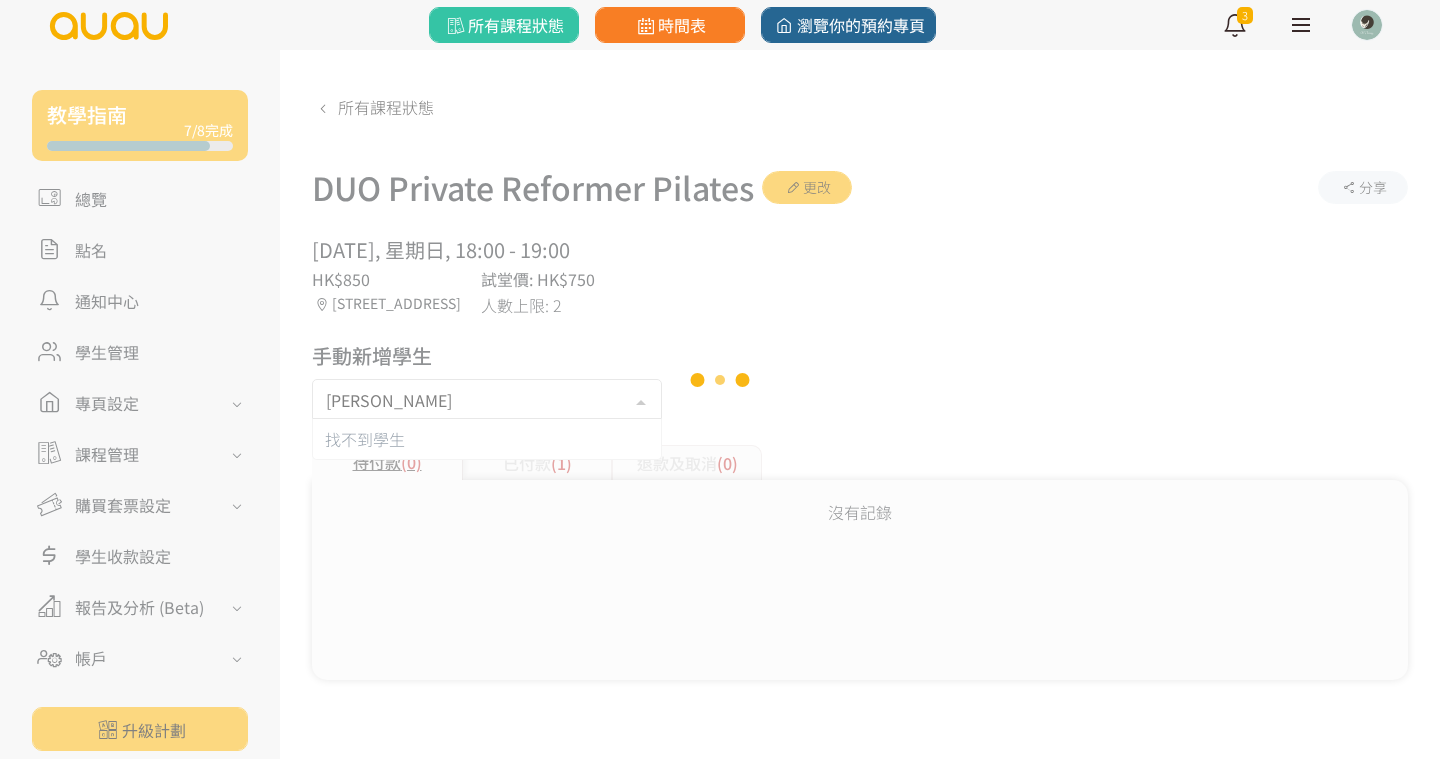 type on "marco" 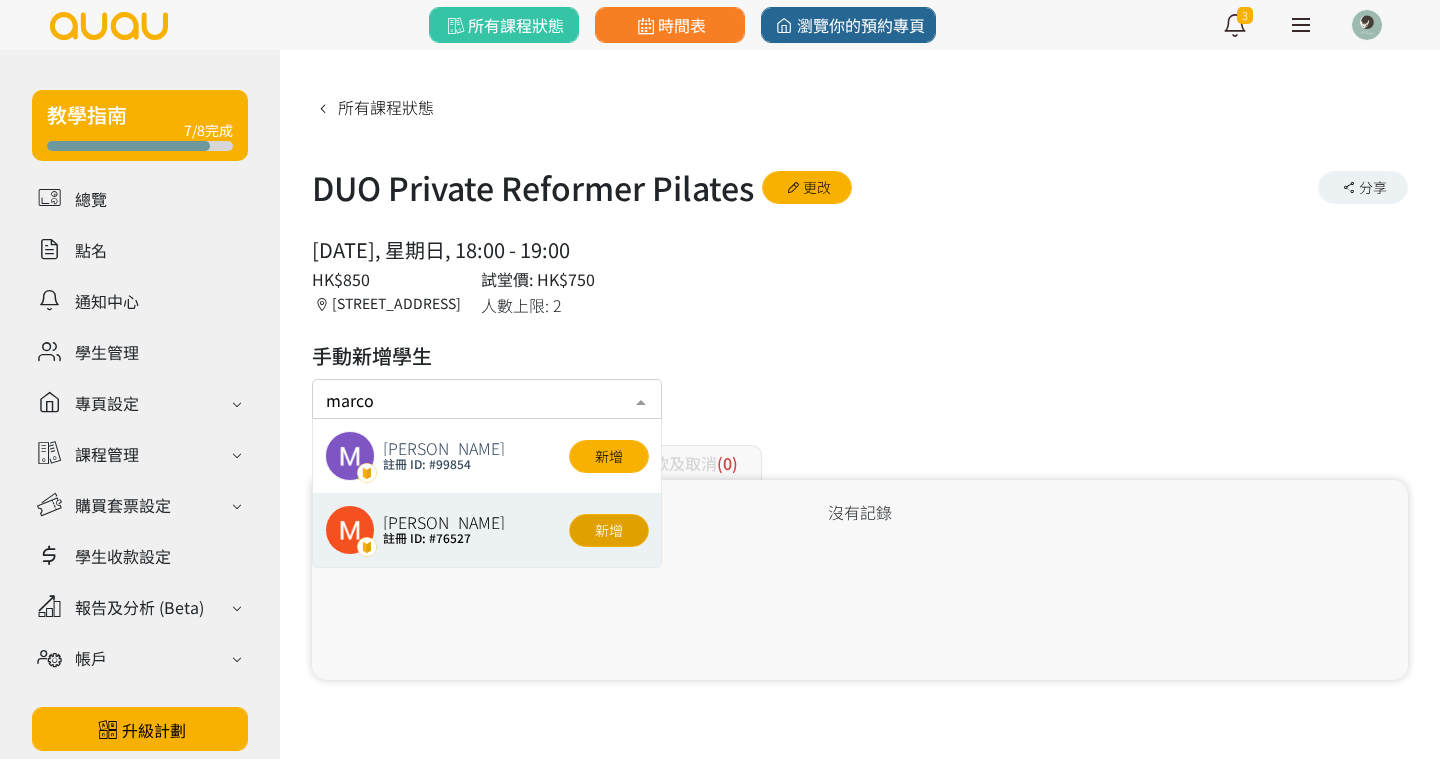 click on "新增" at bounding box center (609, 530) 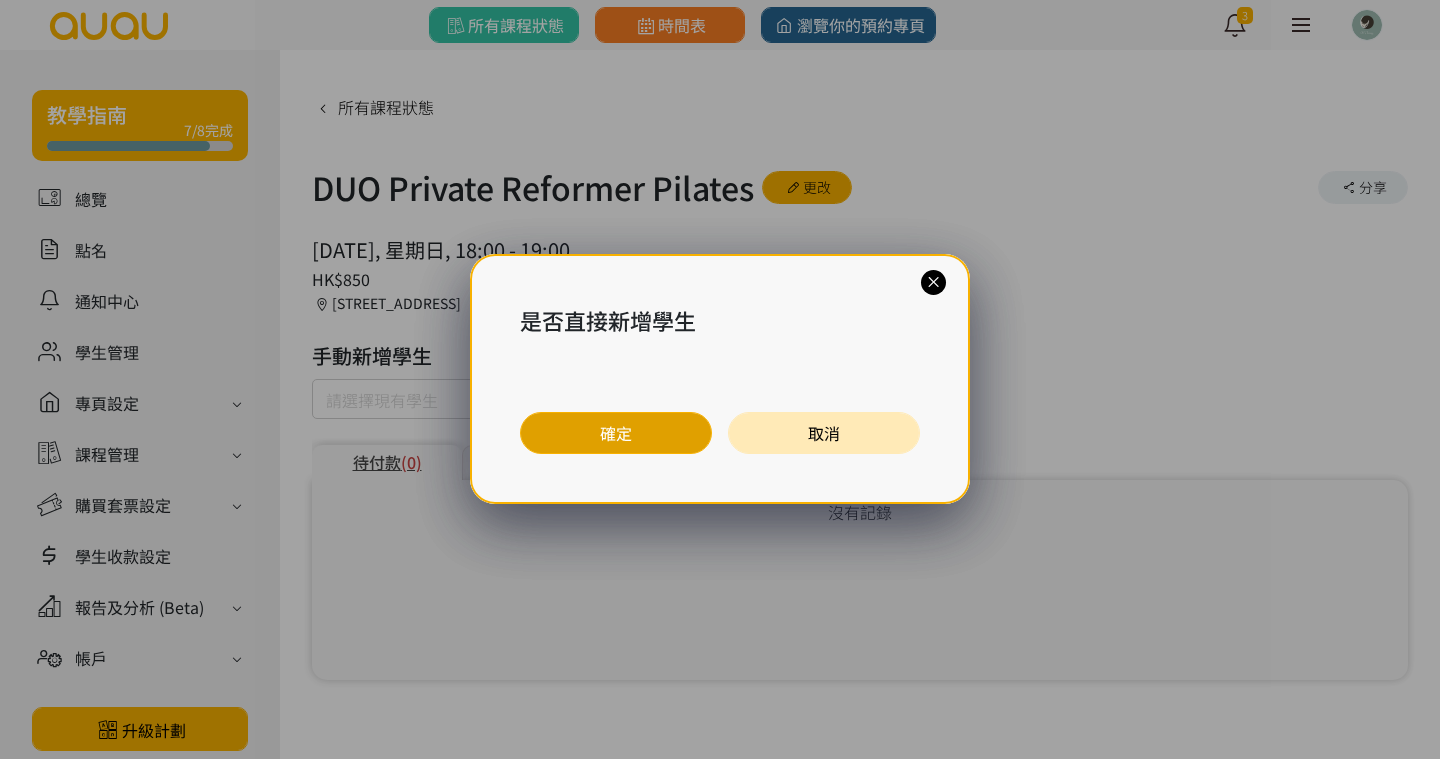 drag, startPoint x: 595, startPoint y: 437, endPoint x: 633, endPoint y: 432, distance: 38.327538 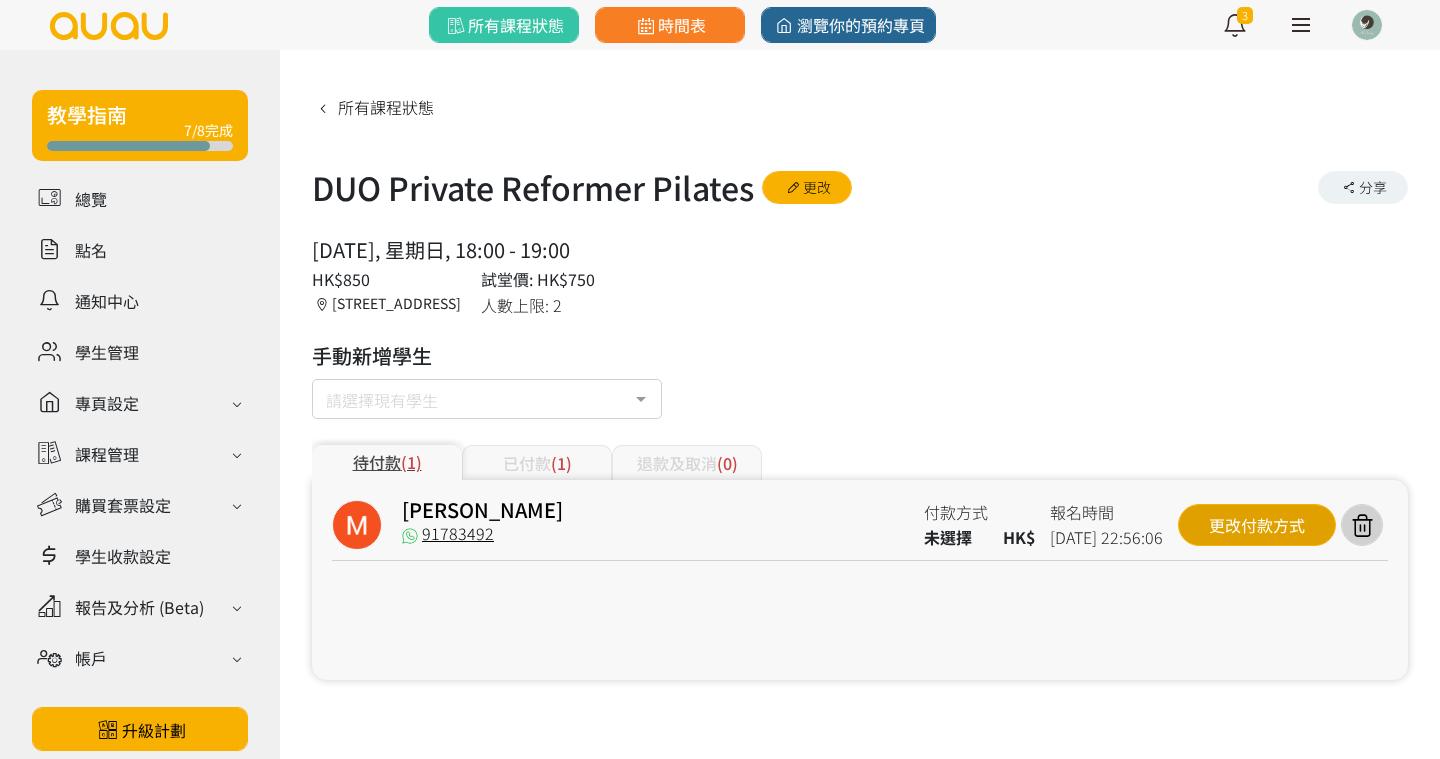 click on "更改付款方式" at bounding box center (1257, 525) 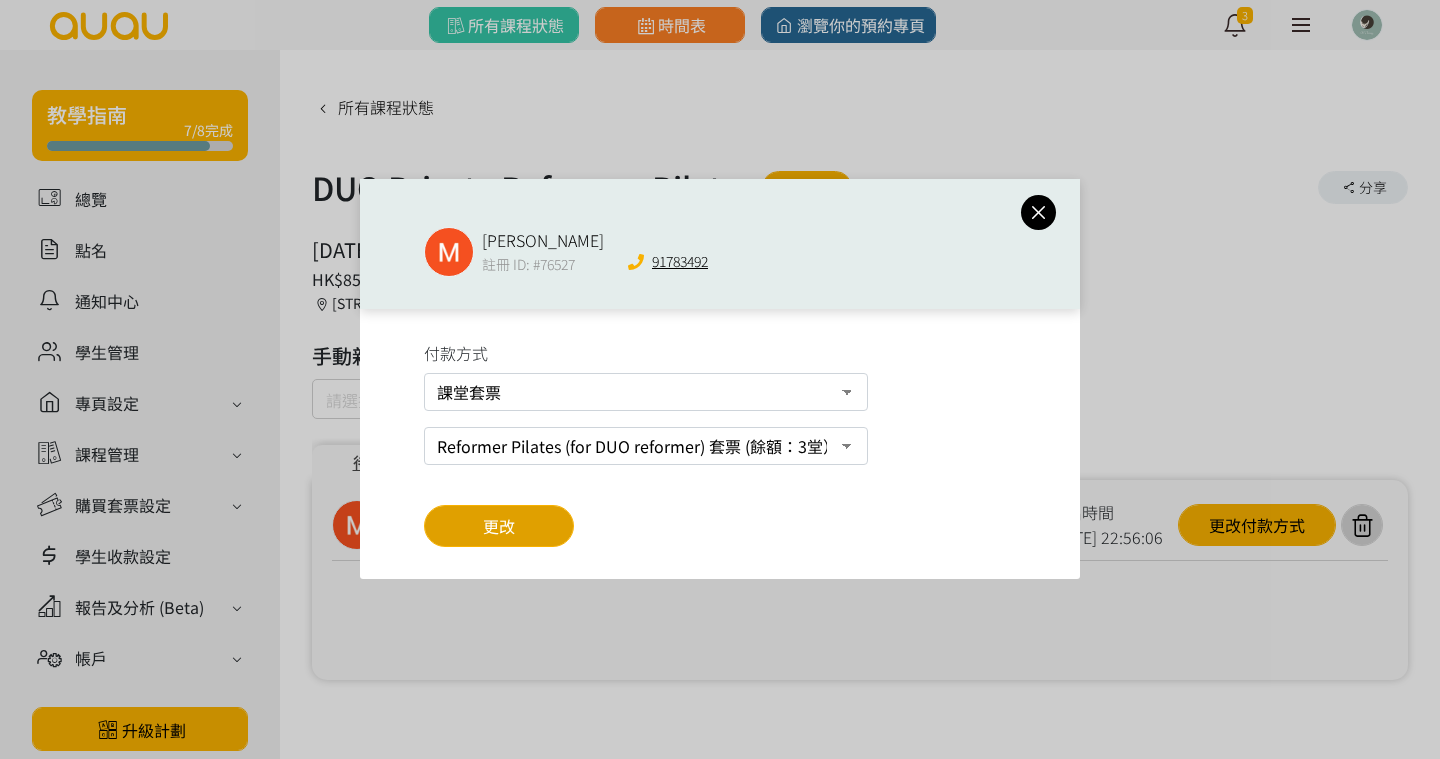 click on "更改" at bounding box center (499, 526) 